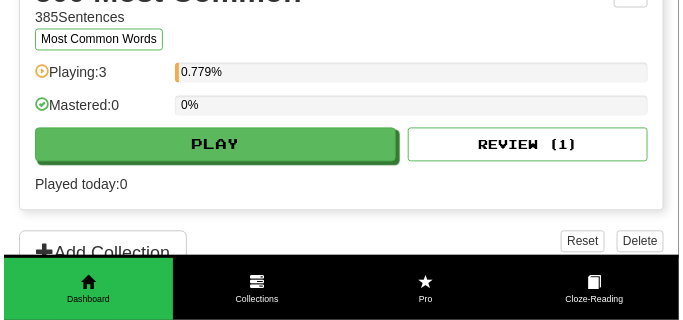 scroll, scrollTop: 700, scrollLeft: 0, axis: vertical 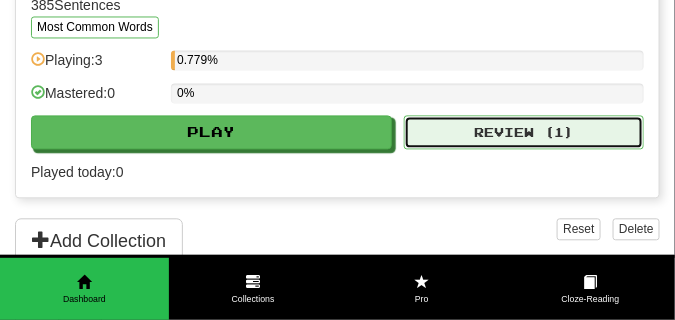 click on "Review ( 1 )" at bounding box center (524, 132) 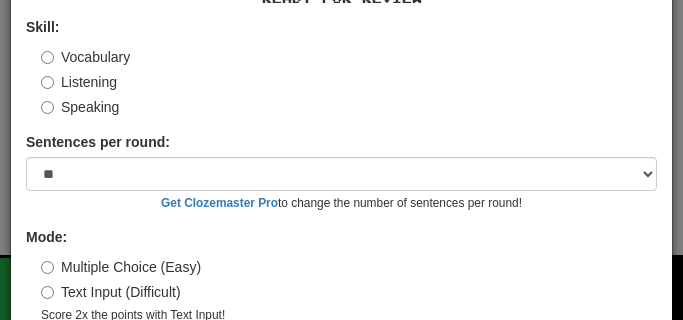 scroll, scrollTop: 186, scrollLeft: 0, axis: vertical 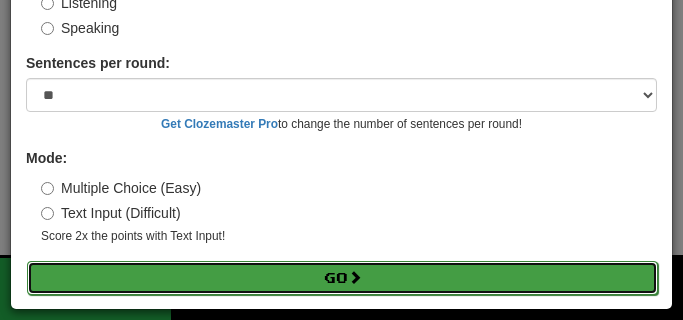 click on "Go" at bounding box center (342, 278) 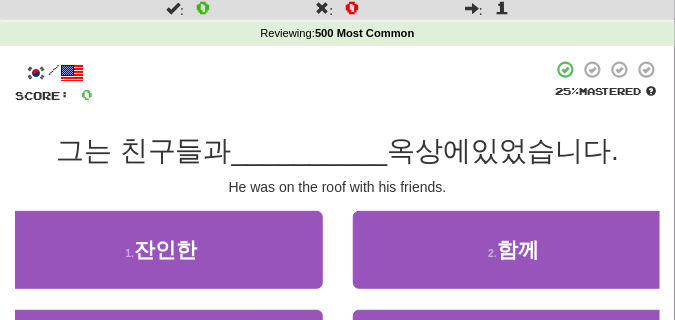scroll, scrollTop: 100, scrollLeft: 0, axis: vertical 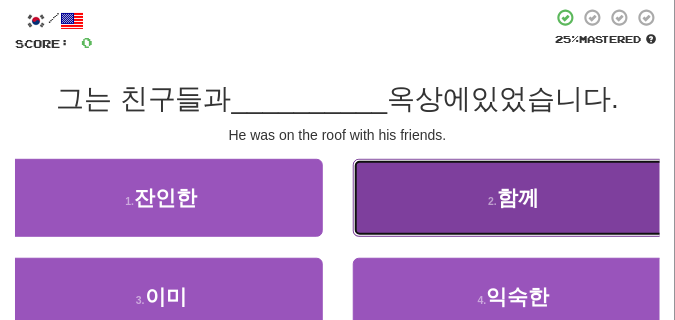 click on "2 .  함께" at bounding box center [514, 198] 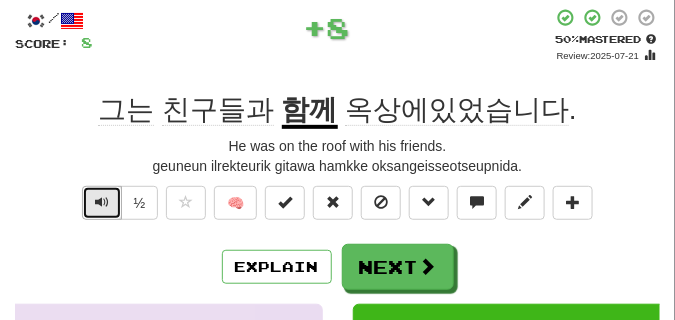 click at bounding box center (102, 202) 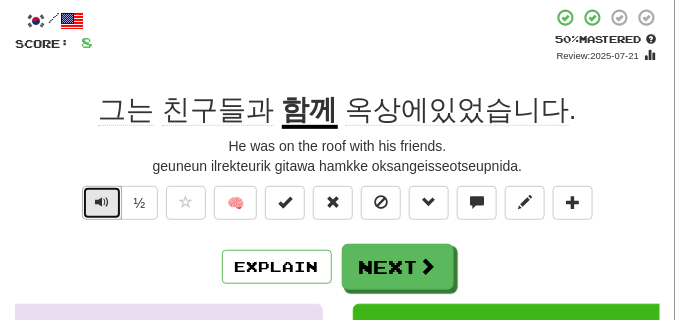 click at bounding box center [102, 202] 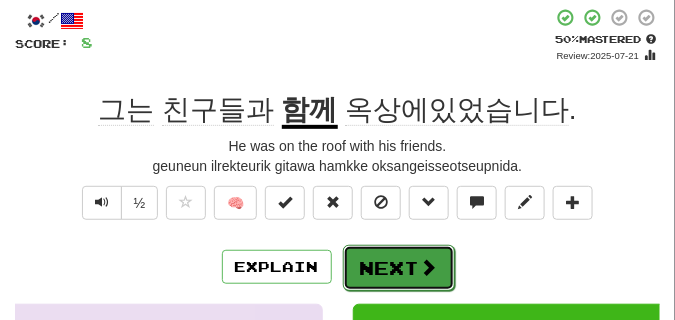 click on "Next" at bounding box center [399, 268] 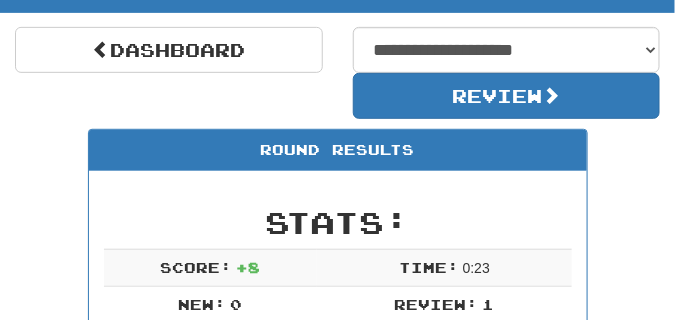 scroll, scrollTop: 138, scrollLeft: 0, axis: vertical 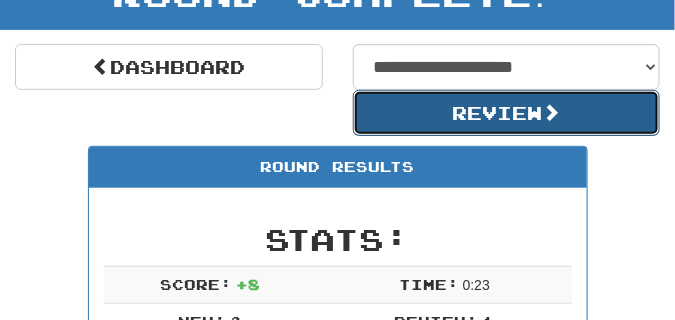 click on "Review" at bounding box center [507, 113] 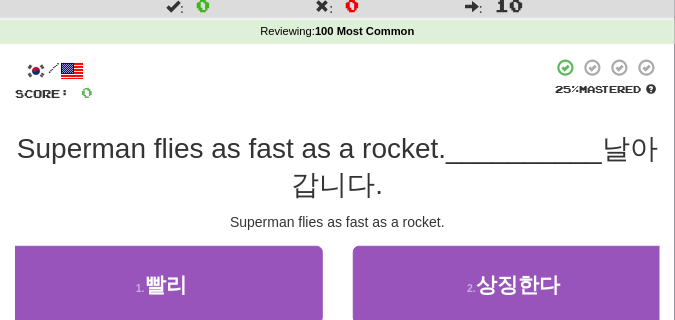 scroll, scrollTop: 150, scrollLeft: 0, axis: vertical 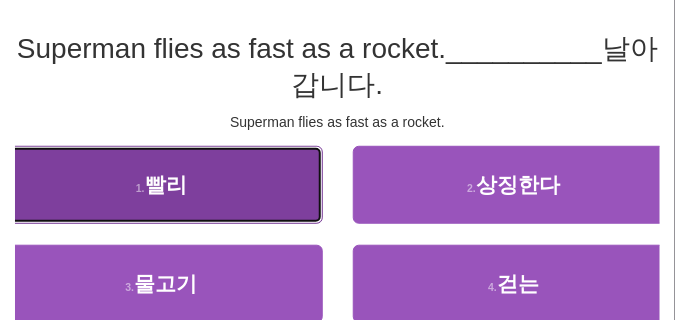 click on "1 .  빨리" at bounding box center [161, 185] 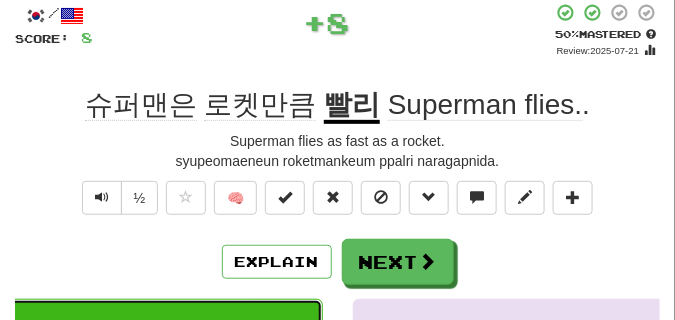 scroll, scrollTop: 50, scrollLeft: 0, axis: vertical 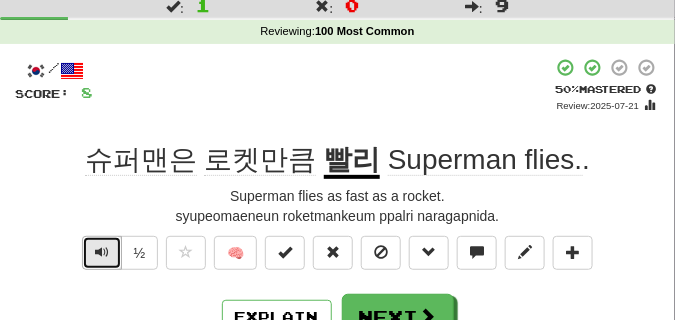click at bounding box center [102, 252] 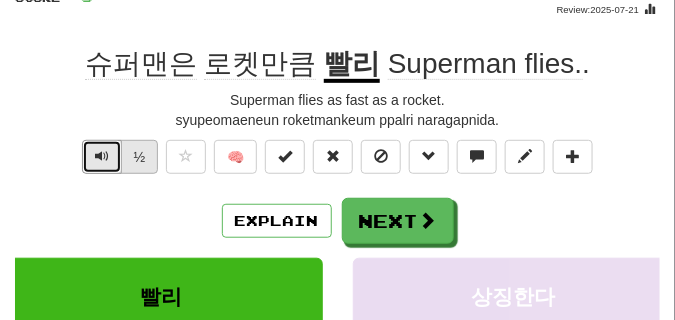 scroll, scrollTop: 150, scrollLeft: 0, axis: vertical 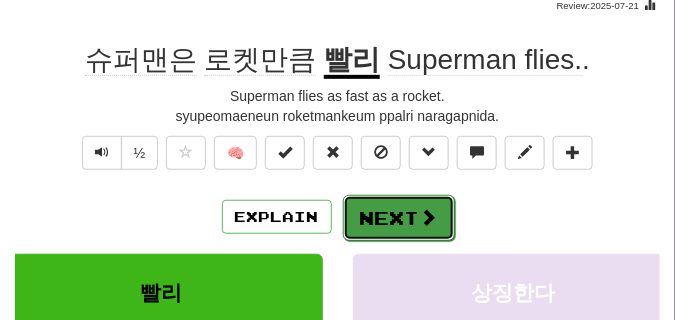 click at bounding box center (429, 217) 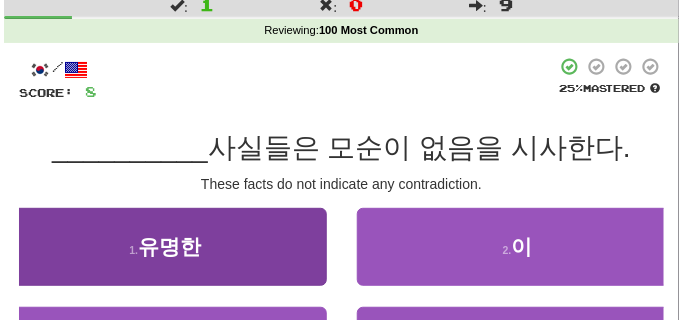 scroll, scrollTop: 50, scrollLeft: 0, axis: vertical 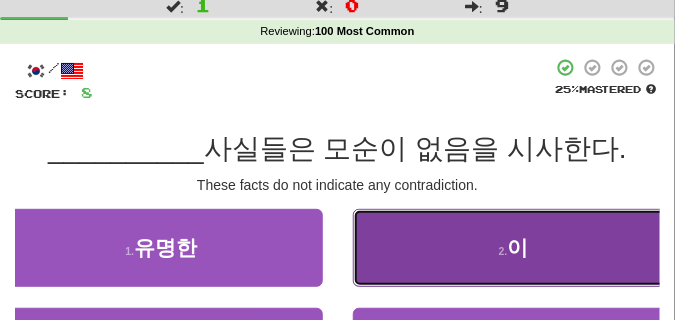 click on "2 .  이" at bounding box center (514, 248) 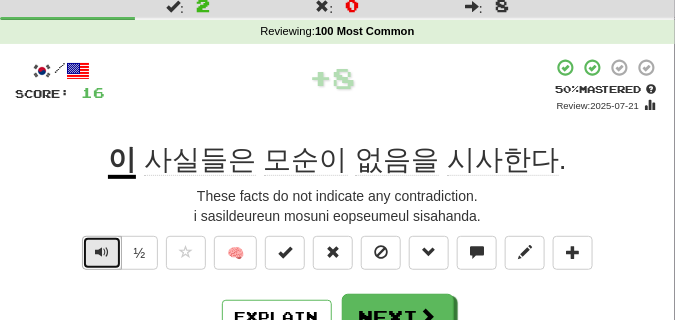 click at bounding box center [102, 252] 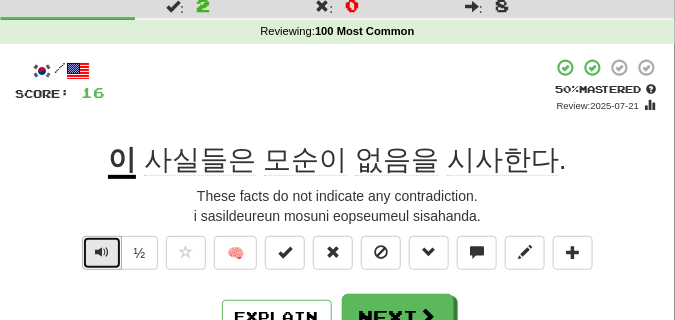 click at bounding box center [102, 252] 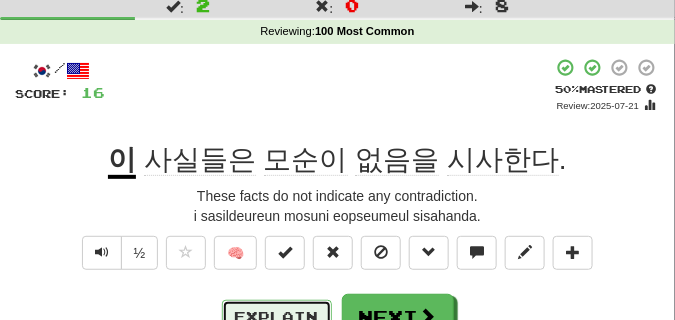 click on "Explain" at bounding box center (277, 317) 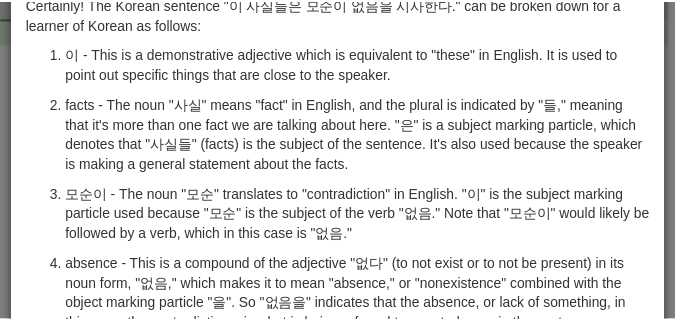 scroll, scrollTop: 0, scrollLeft: 0, axis: both 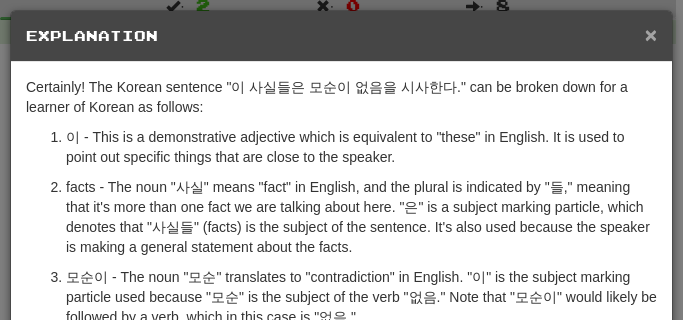 click on "×" at bounding box center [651, 34] 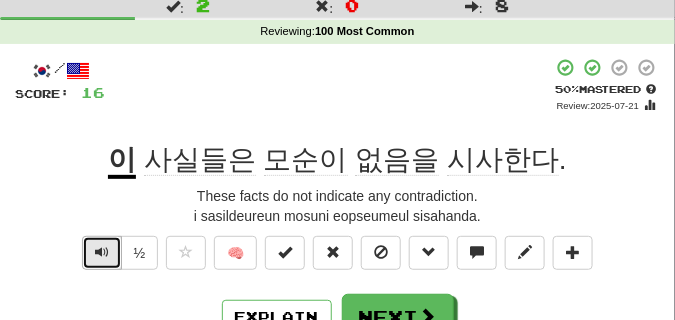 click at bounding box center (102, 252) 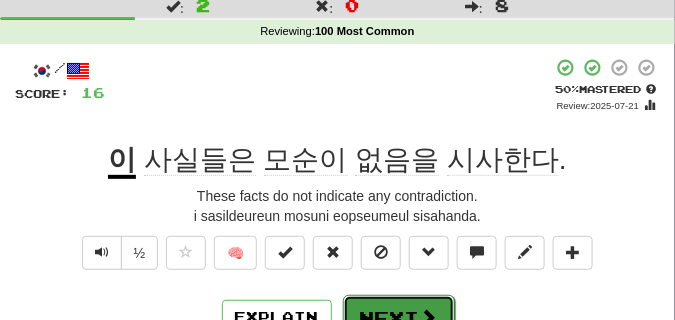 click on "Next" at bounding box center [399, 318] 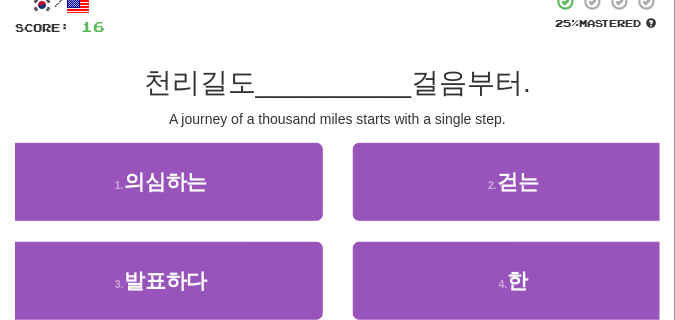 scroll, scrollTop: 150, scrollLeft: 0, axis: vertical 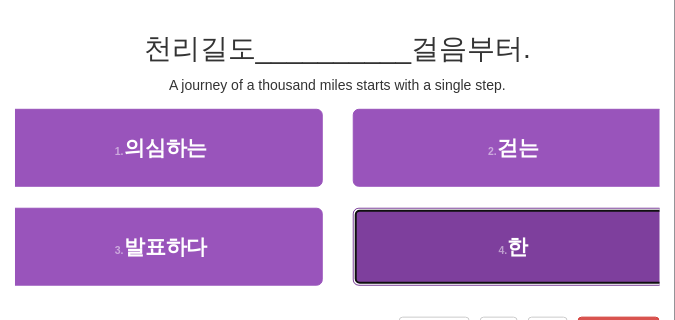 click on "4 .  한" at bounding box center [514, 247] 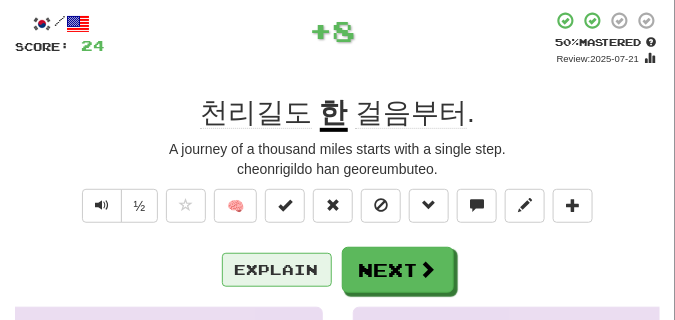 scroll, scrollTop: 50, scrollLeft: 0, axis: vertical 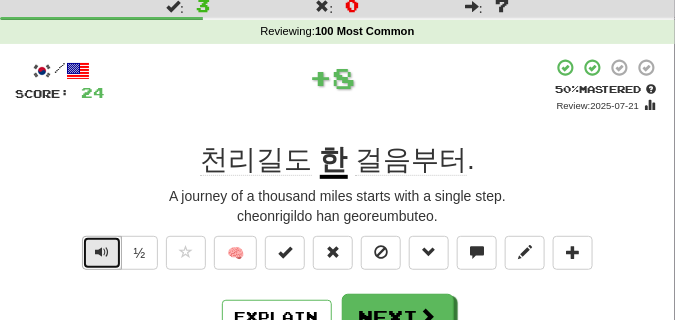 click at bounding box center (102, 252) 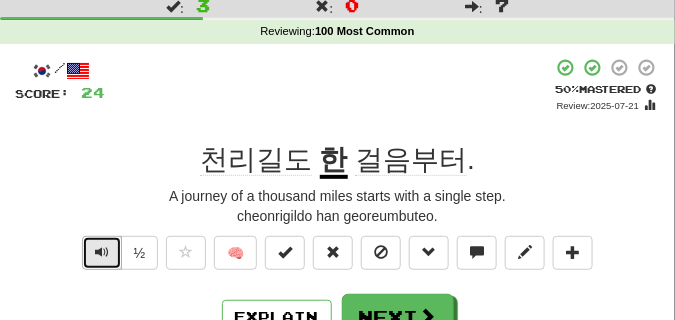 click at bounding box center [102, 252] 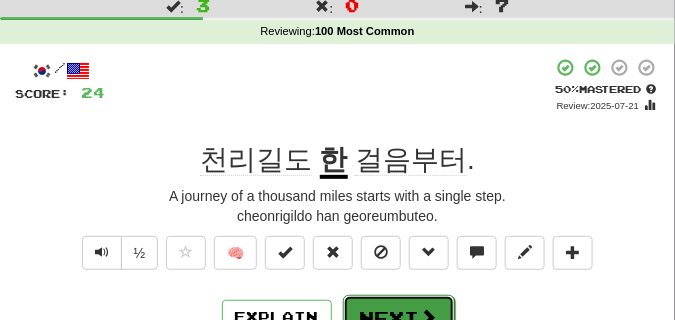 click on "Next" at bounding box center (399, 318) 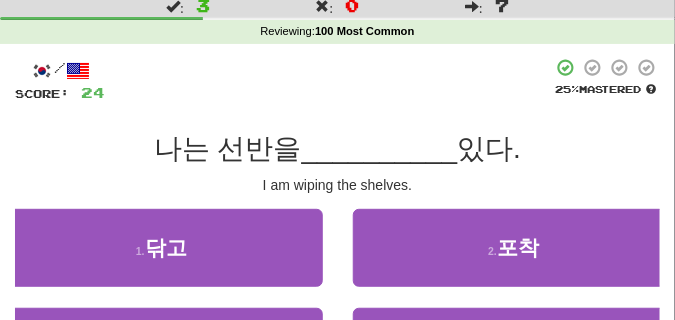 scroll, scrollTop: 100, scrollLeft: 0, axis: vertical 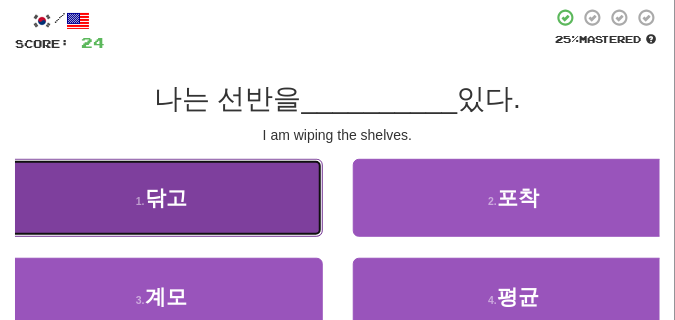 click on "1 .  닦고" at bounding box center [161, 198] 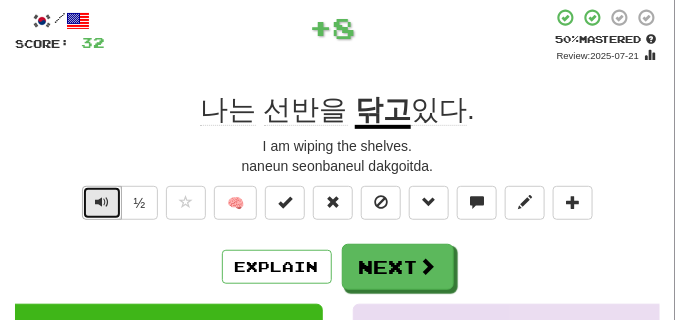 click at bounding box center (102, 202) 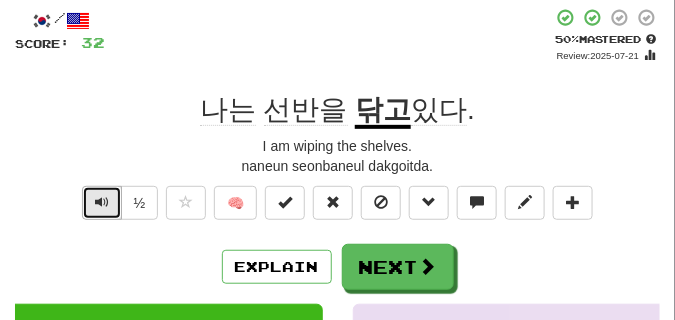 click at bounding box center [102, 202] 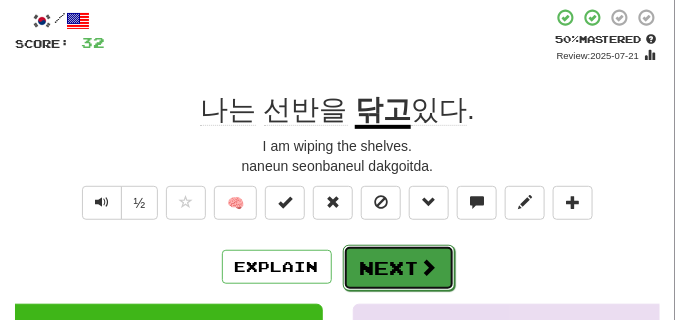 click on "Next" at bounding box center [399, 268] 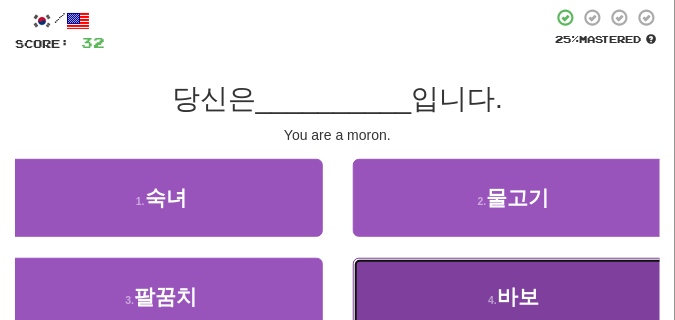 click on "4 .  바보" at bounding box center (514, 297) 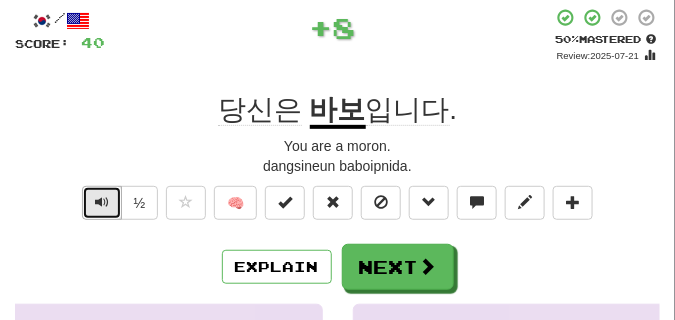 click at bounding box center (102, 202) 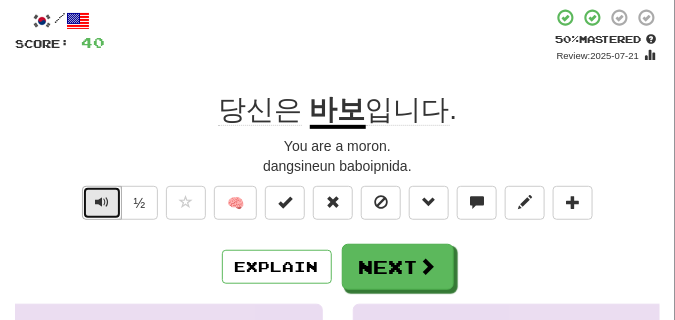 click at bounding box center [102, 202] 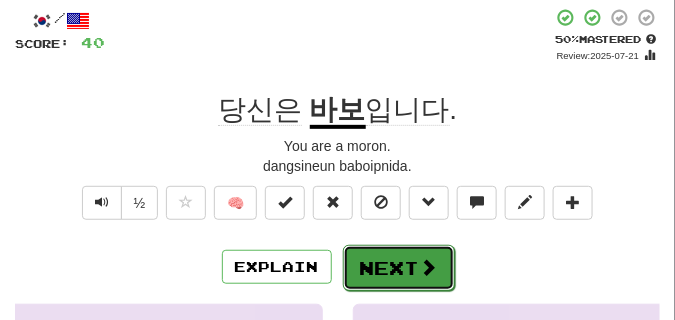 click on "Next" at bounding box center [399, 268] 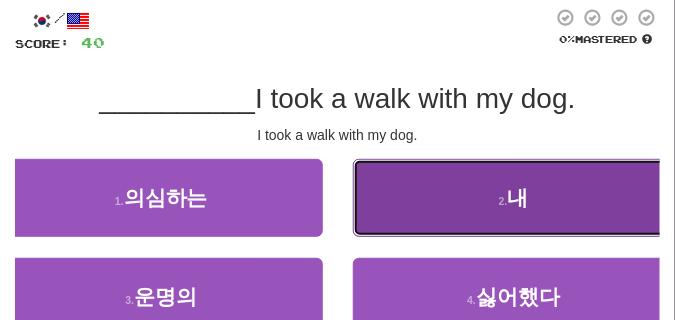 click on "2 .  내" at bounding box center [514, 198] 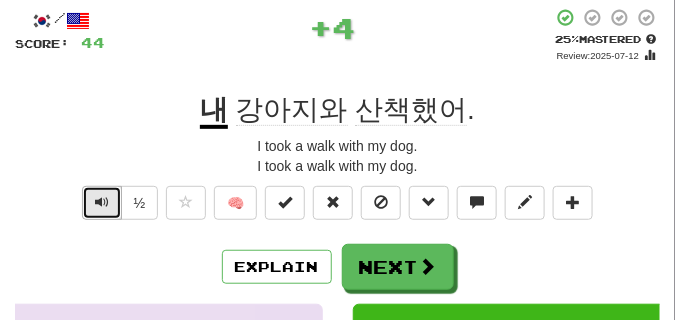 click at bounding box center (102, 202) 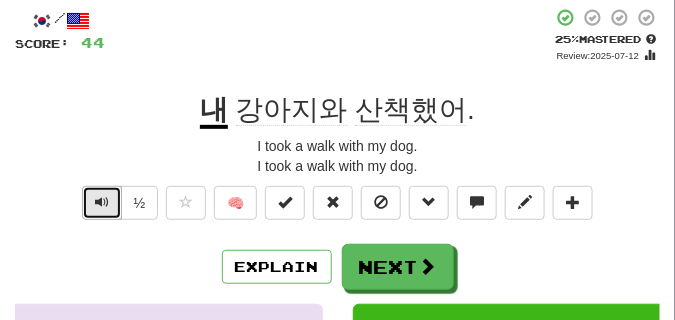 click at bounding box center [102, 202] 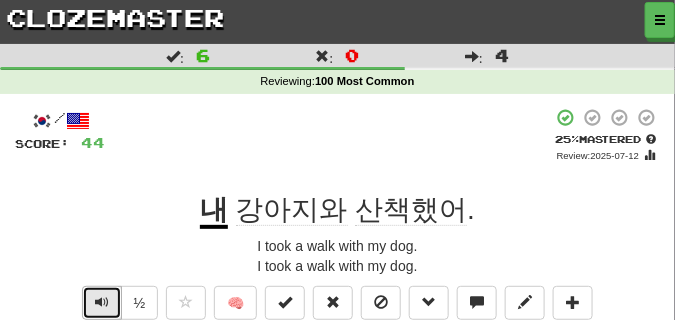 scroll, scrollTop: 100, scrollLeft: 0, axis: vertical 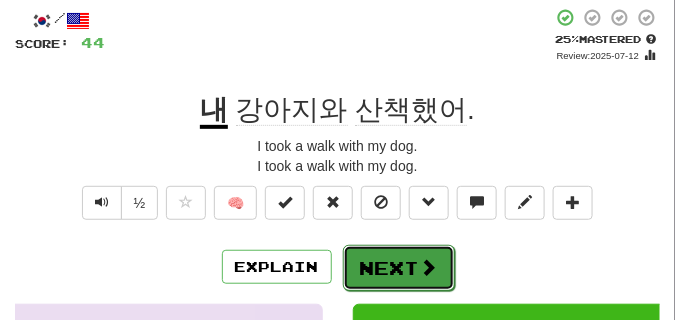 click on "Next" at bounding box center [399, 268] 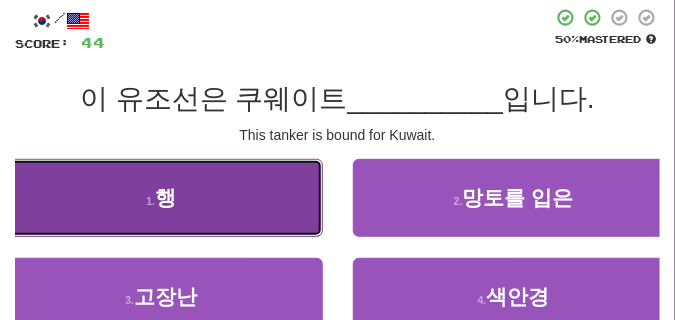 click on "1 .  행" at bounding box center (161, 198) 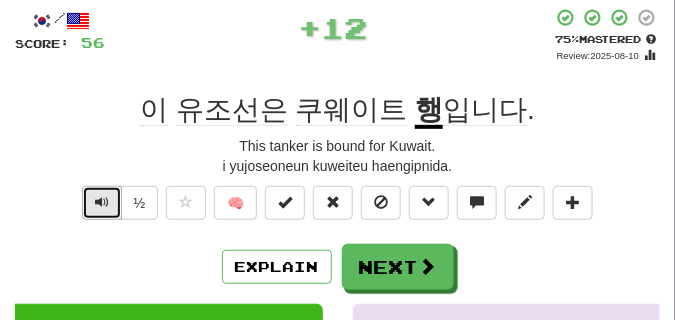 click at bounding box center [102, 202] 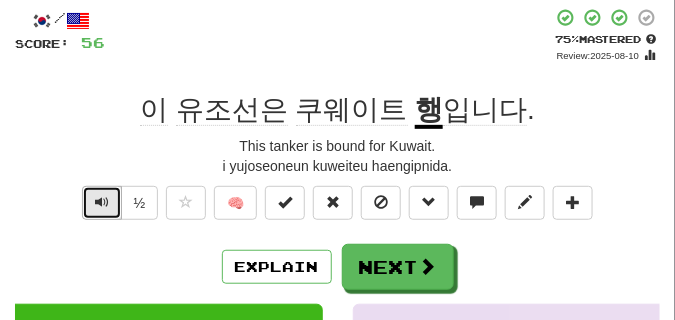 click at bounding box center (102, 202) 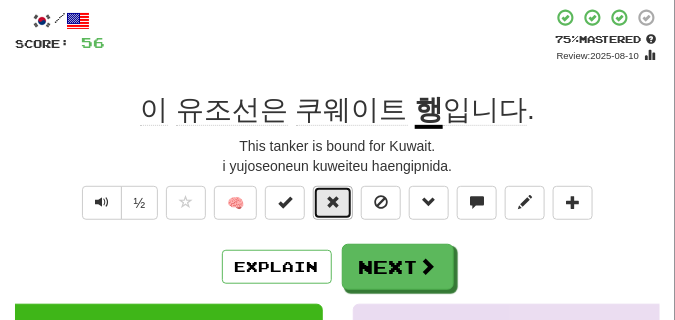 click at bounding box center (333, 202) 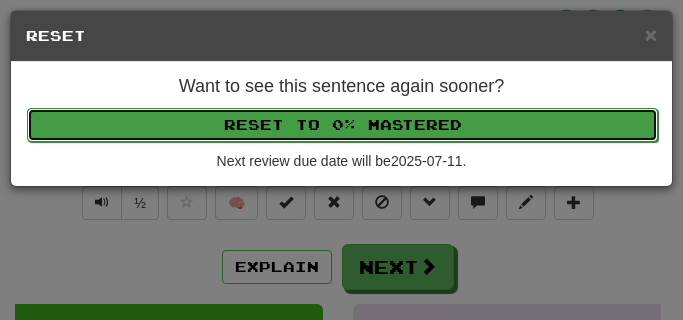 click on "Reset to 0% Mastered" at bounding box center (342, 125) 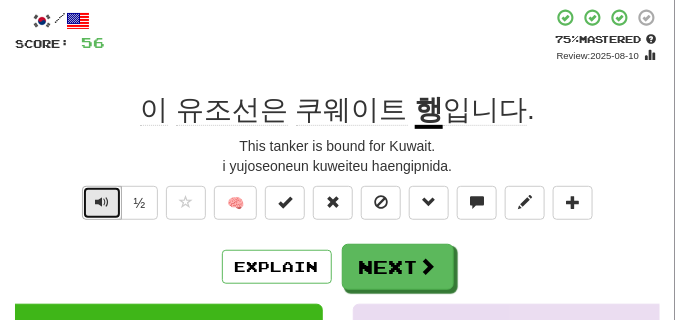 click at bounding box center (102, 202) 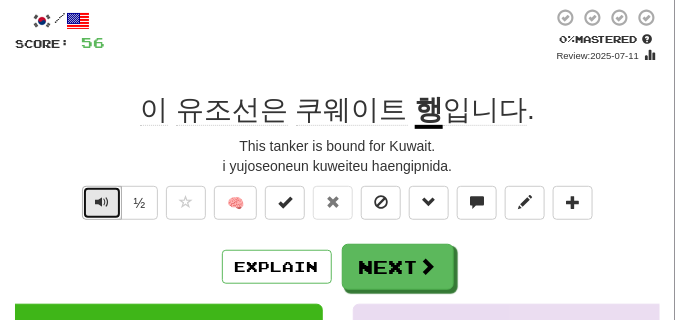 click at bounding box center [102, 202] 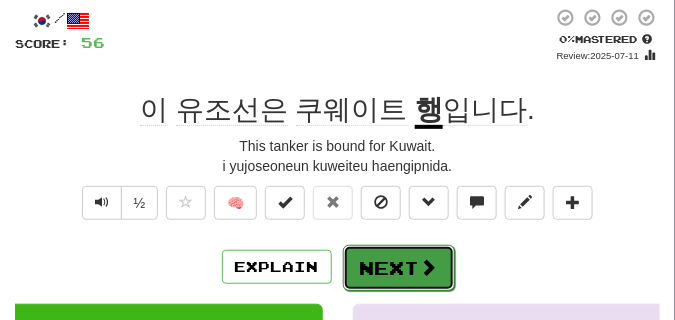 click on "Next" at bounding box center [399, 268] 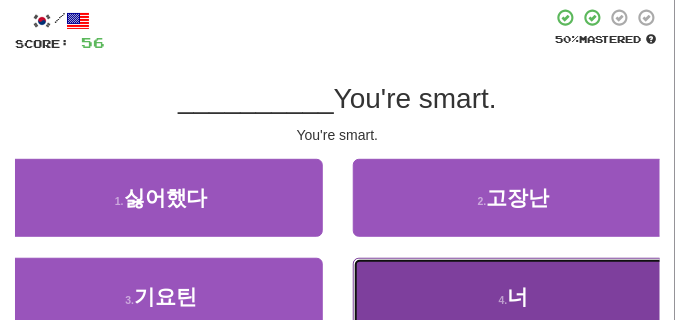 click on "너" at bounding box center (518, 296) 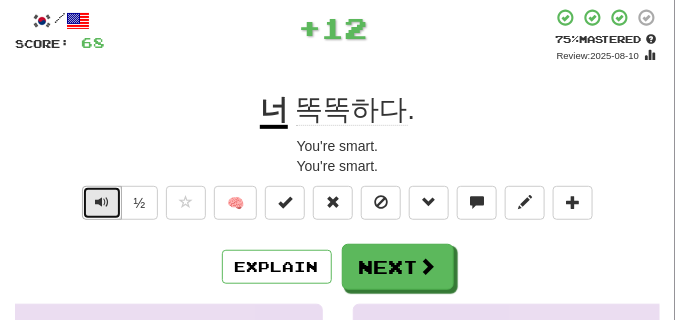 click at bounding box center [102, 202] 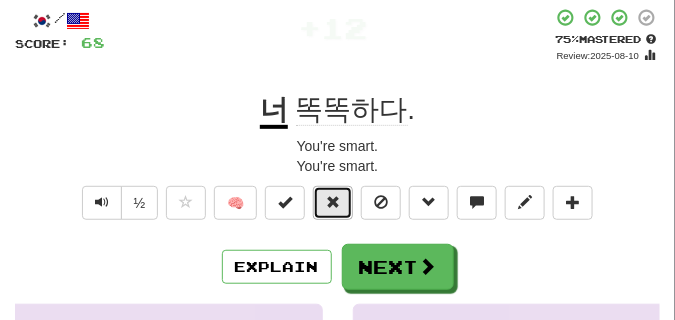 click at bounding box center [333, 203] 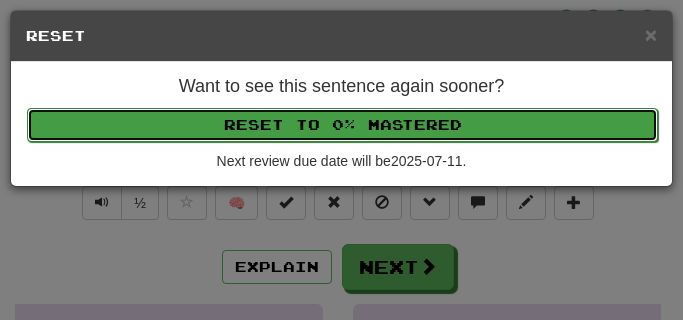 click on "Reset to 0% Mastered" at bounding box center (342, 125) 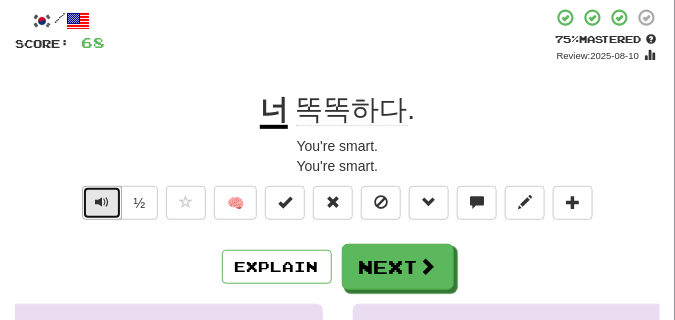 click at bounding box center (102, 202) 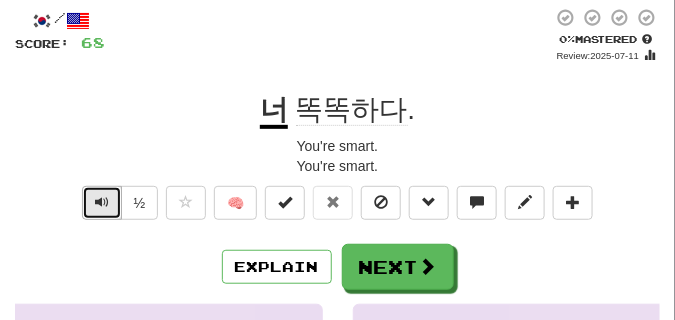 click at bounding box center [102, 202] 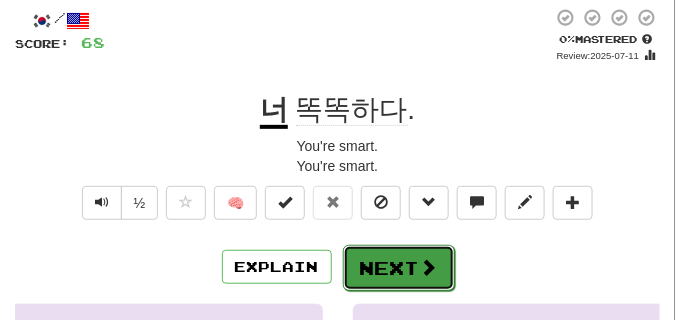 click on "Next" at bounding box center [399, 268] 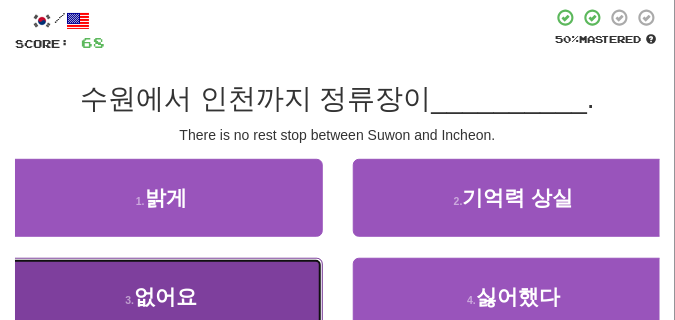click on "없어요" at bounding box center [165, 296] 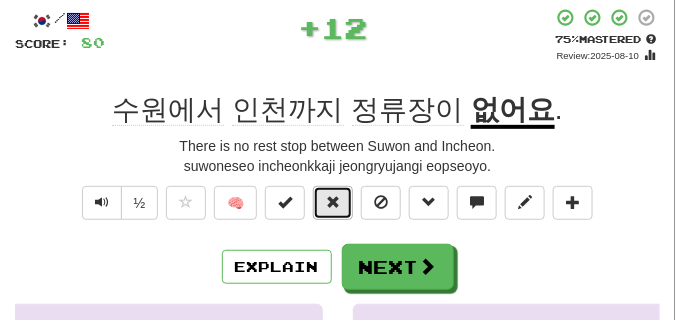 click at bounding box center (333, 203) 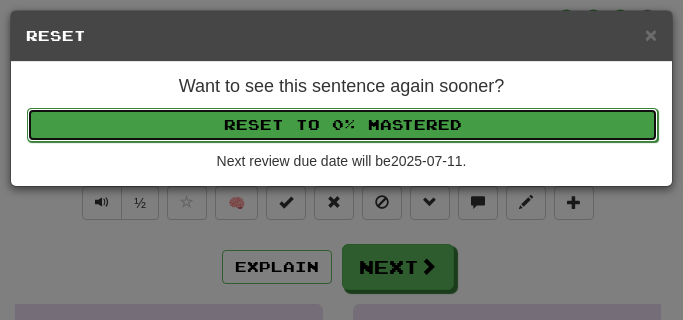 click on "Reset to 0% Mastered" at bounding box center [342, 125] 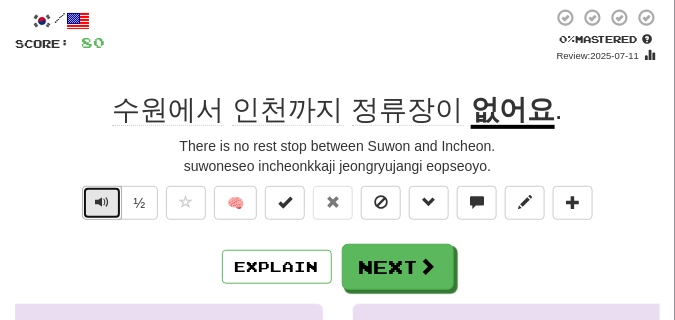 click at bounding box center (102, 203) 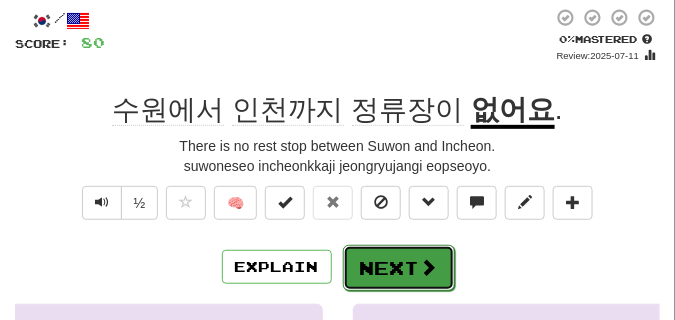 click on "Next" at bounding box center (399, 268) 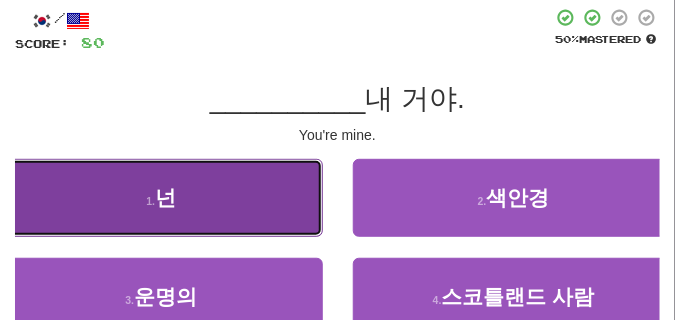 click on "1 .  넌" at bounding box center [161, 198] 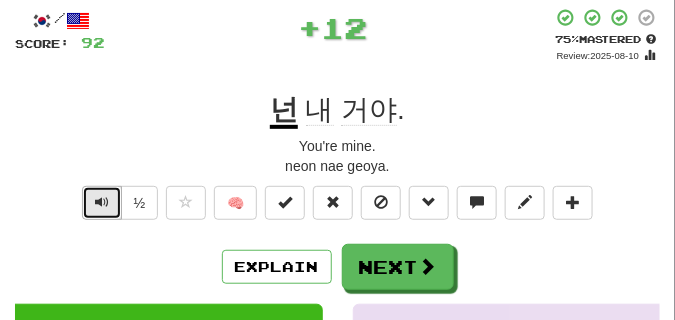 click at bounding box center [102, 202] 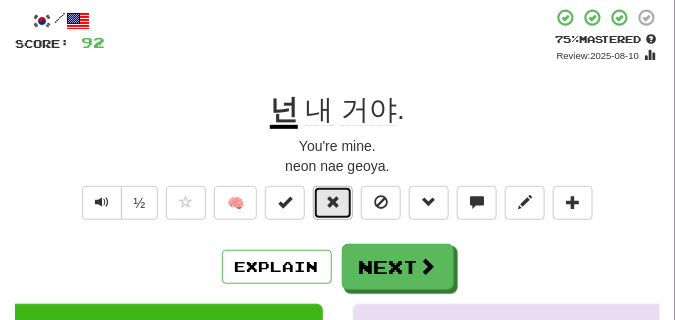 click at bounding box center [333, 203] 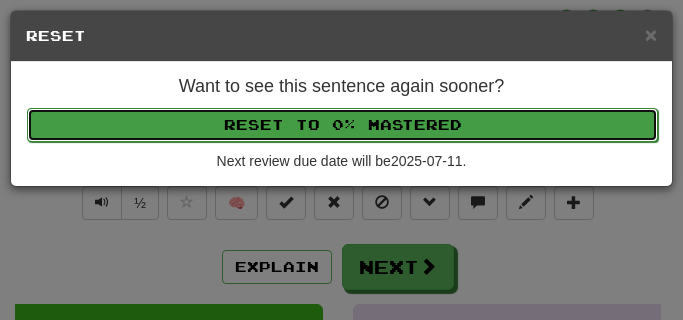 click on "Reset to 0% Mastered" at bounding box center (342, 125) 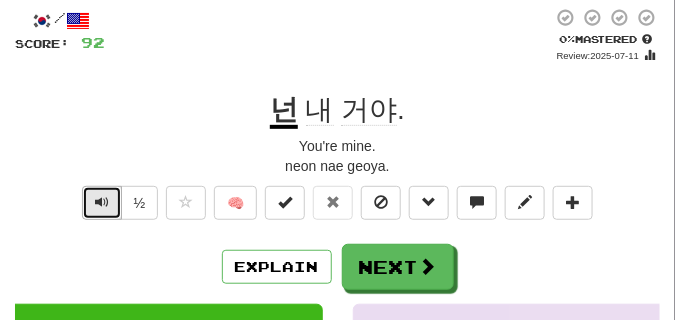 click at bounding box center [102, 203] 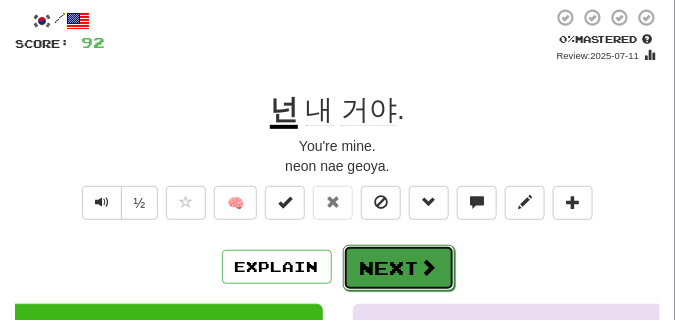 click on "Next" at bounding box center [399, 268] 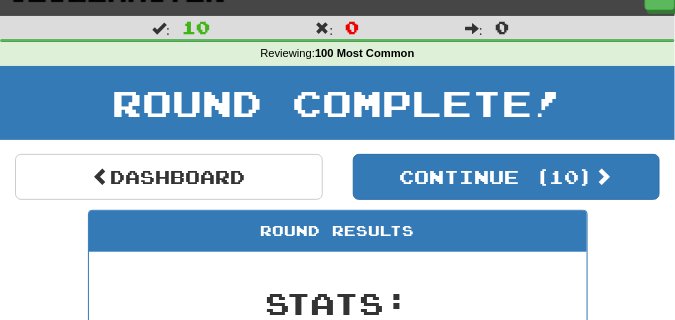 scroll, scrollTop: 0, scrollLeft: 0, axis: both 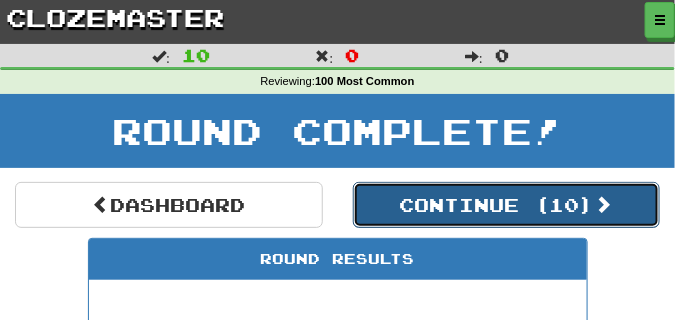 click on "Continue ( 10 )" at bounding box center (507, 205) 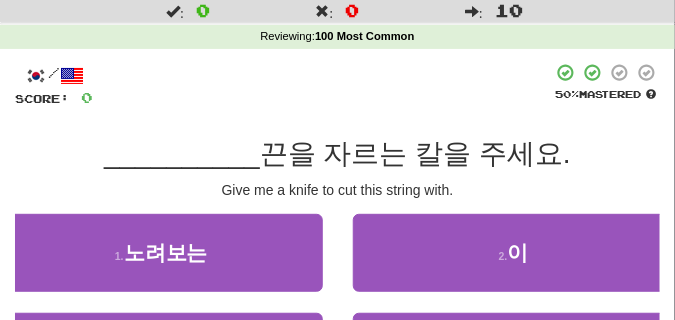 scroll, scrollTop: 100, scrollLeft: 0, axis: vertical 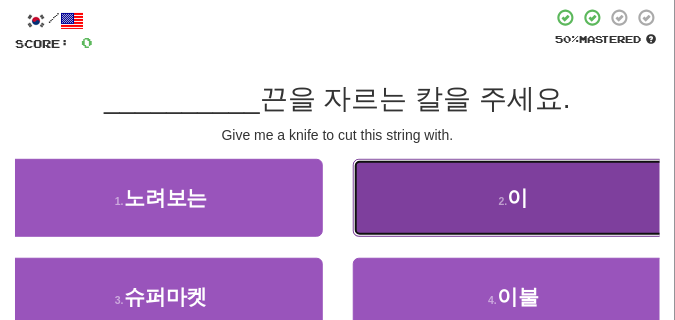 click on "2 .  이" at bounding box center [514, 198] 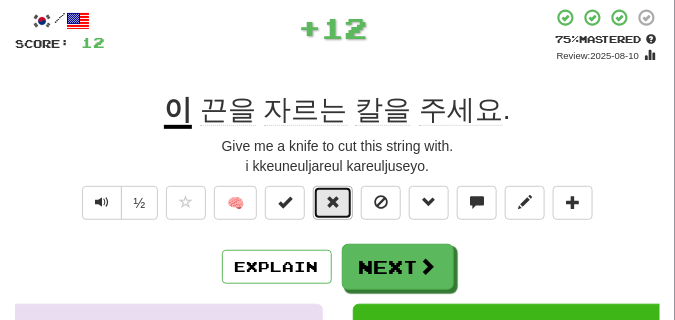 click at bounding box center (333, 203) 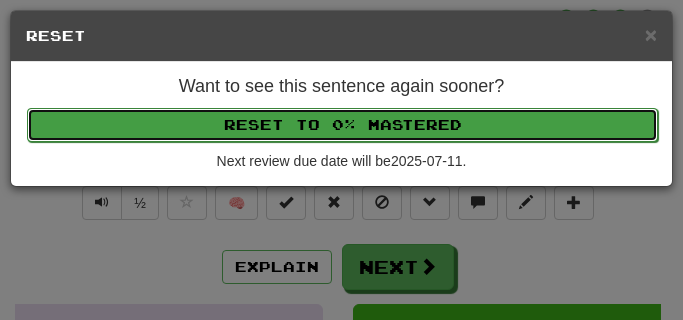 click on "Reset to 0% Mastered" at bounding box center [342, 125] 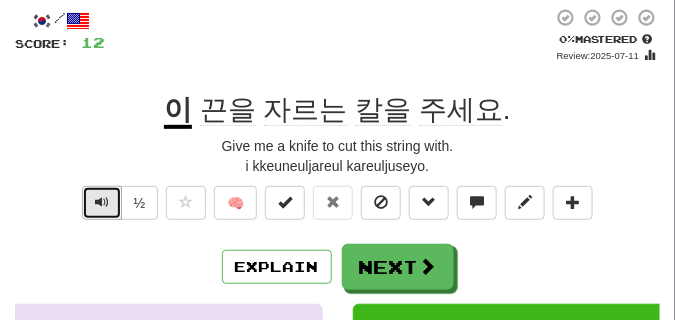 click at bounding box center (102, 202) 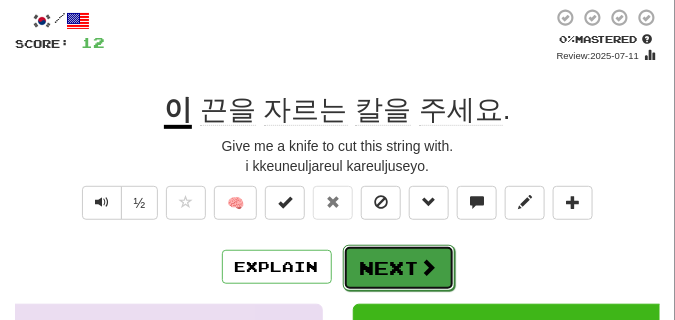 click on "Next" at bounding box center [399, 268] 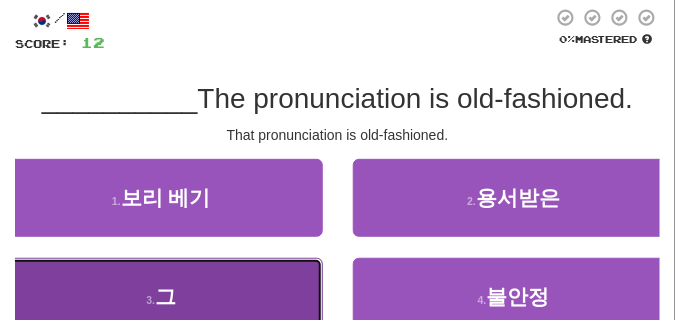 click on "3 .  그" at bounding box center [161, 297] 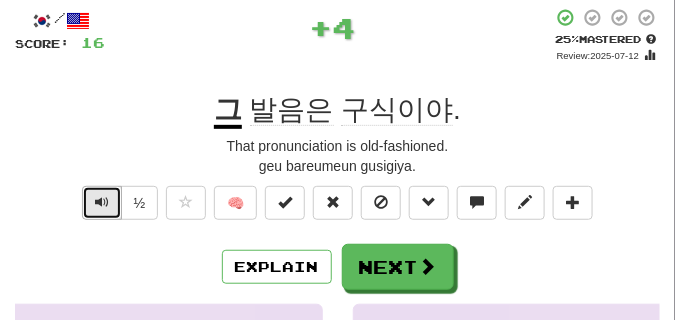 click at bounding box center (102, 202) 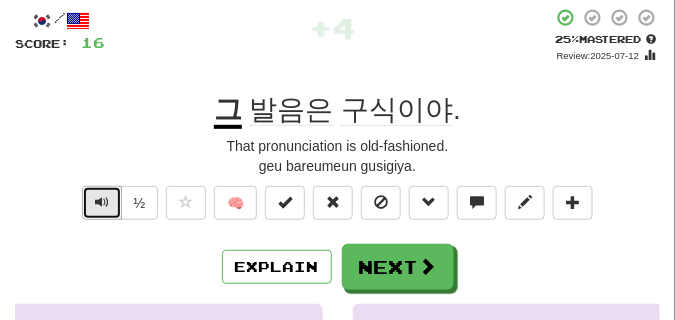 click at bounding box center [102, 202] 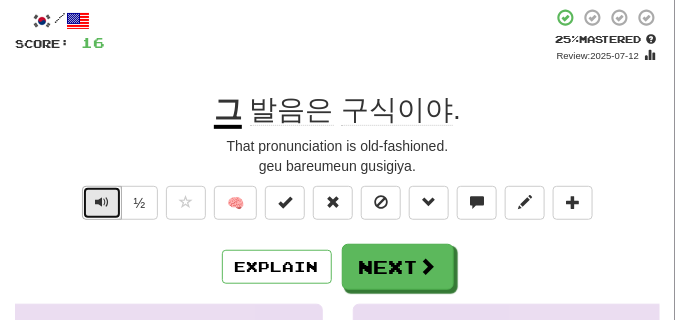 click at bounding box center [102, 202] 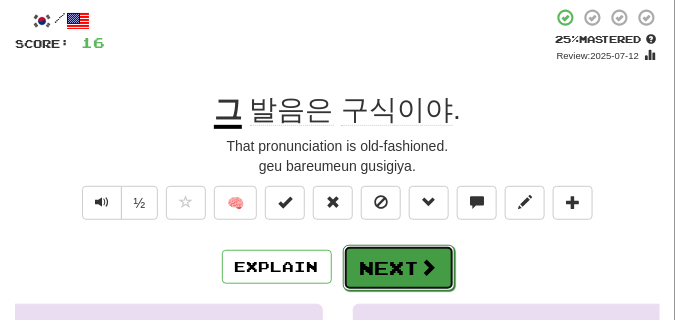 click on "Next" at bounding box center (399, 268) 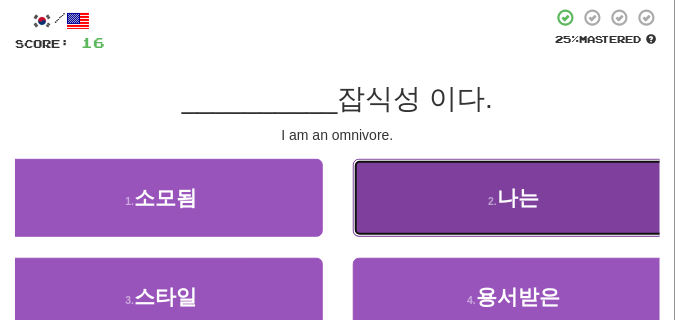 click on "나는" at bounding box center [518, 197] 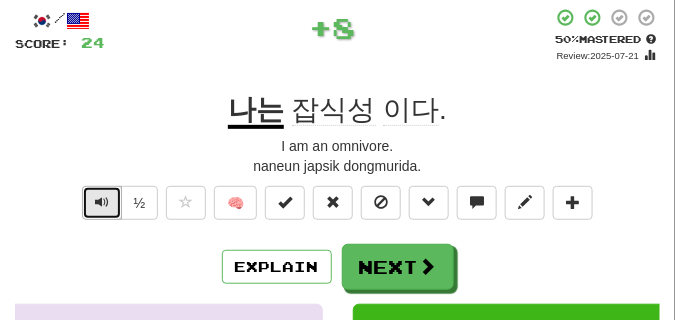 click at bounding box center (102, 202) 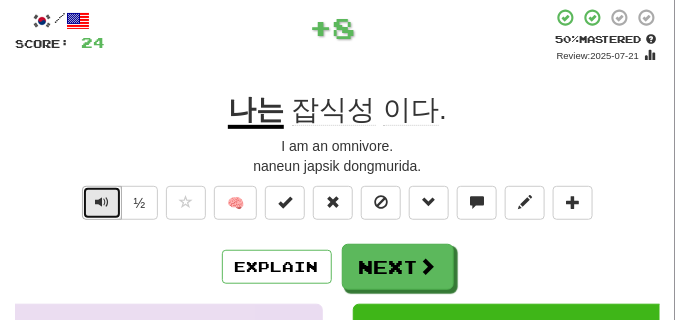 click at bounding box center (102, 202) 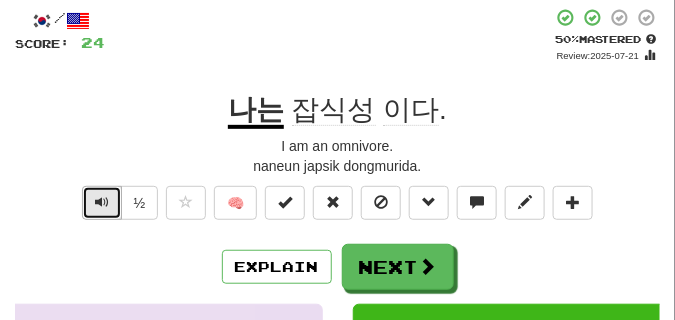 click at bounding box center (102, 202) 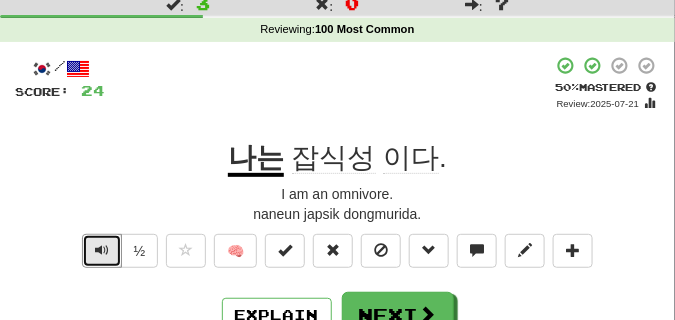 scroll, scrollTop: 100, scrollLeft: 0, axis: vertical 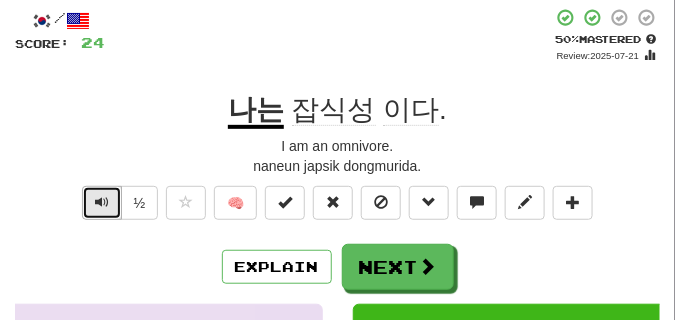 click at bounding box center (102, 202) 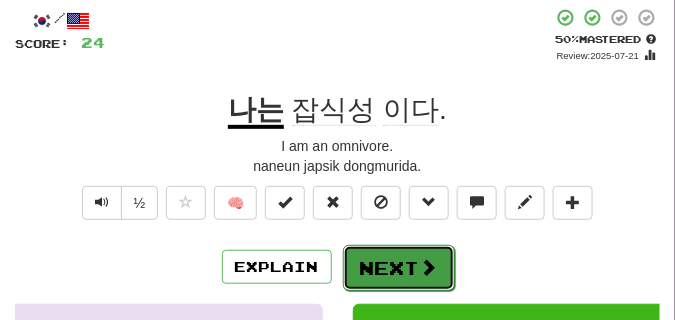 click on "Next" at bounding box center [399, 268] 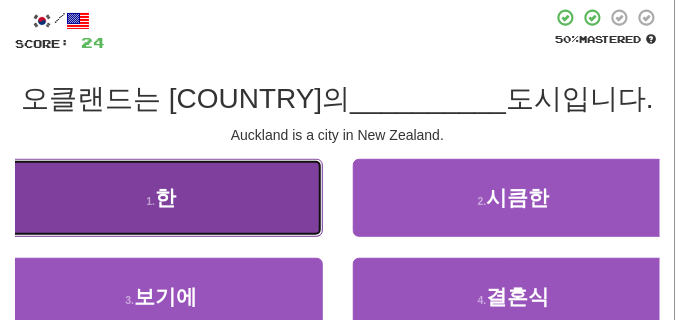 click on "1 .  한" at bounding box center (161, 198) 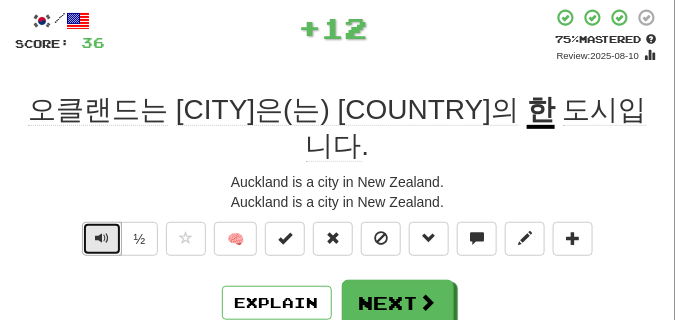 click at bounding box center [102, 238] 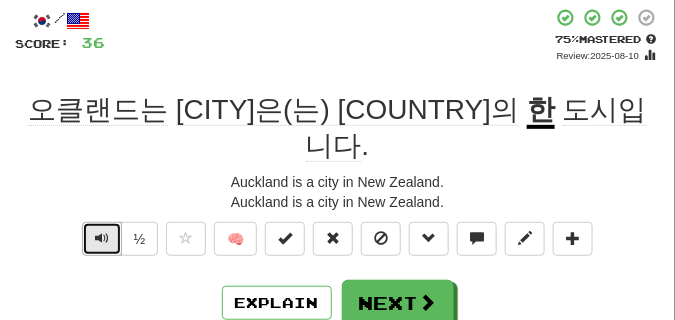 click at bounding box center (102, 238) 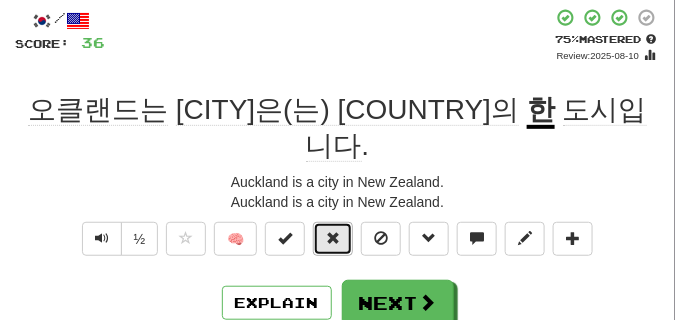 click at bounding box center [333, 239] 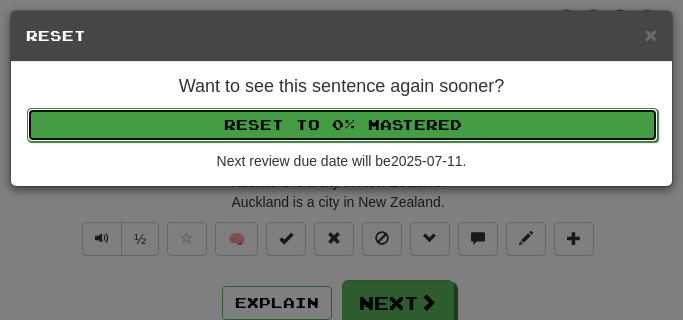 click on "Reset to 0% Mastered" at bounding box center (342, 125) 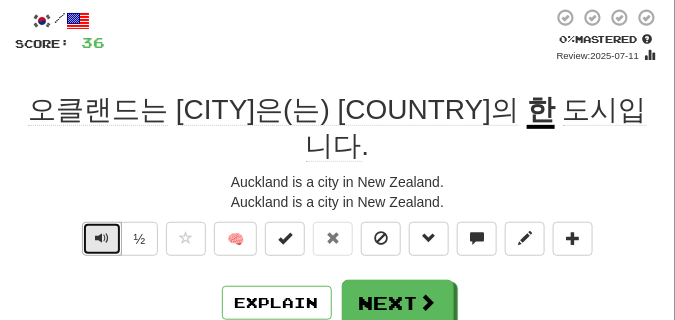 click at bounding box center (102, 238) 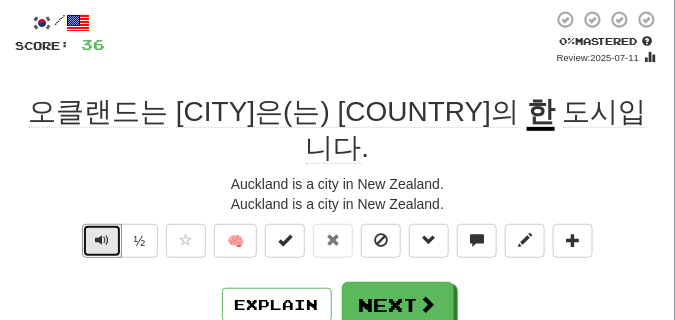 scroll, scrollTop: 100, scrollLeft: 0, axis: vertical 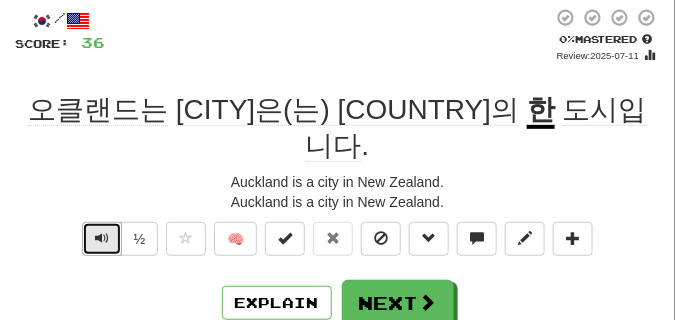 click at bounding box center (102, 239) 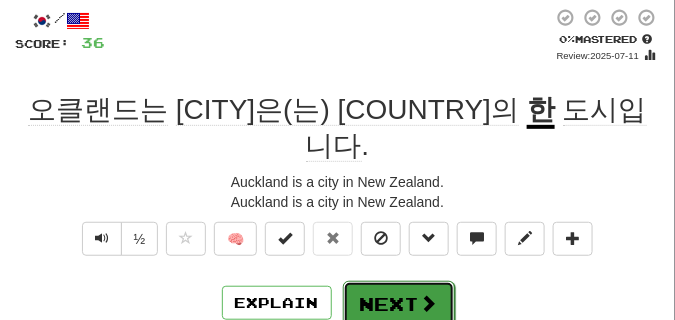 click on "Next" at bounding box center (399, 304) 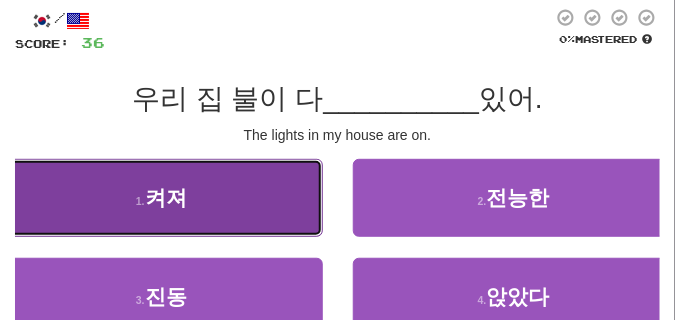 click on "켜져" at bounding box center [166, 197] 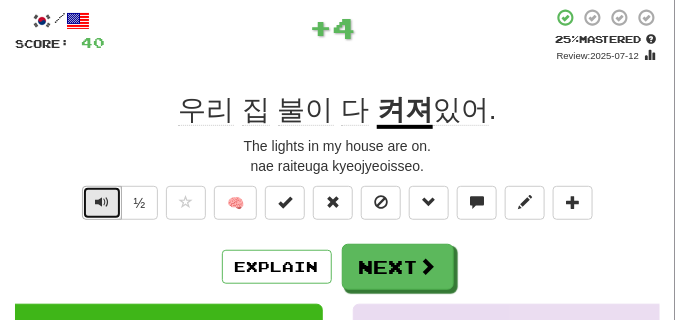 click at bounding box center (102, 202) 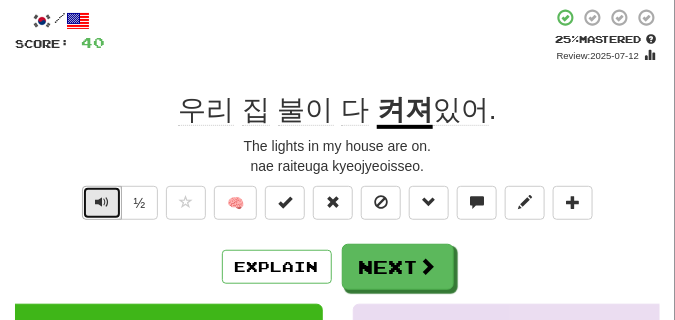 click at bounding box center [102, 202] 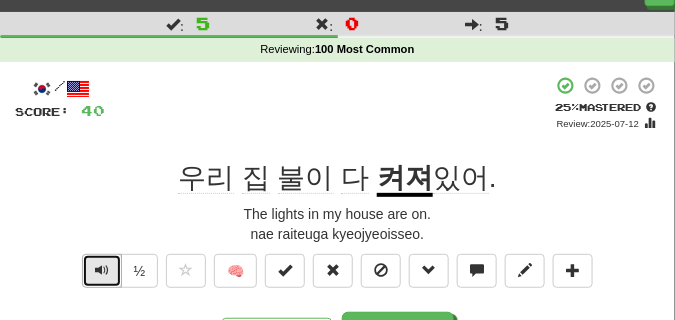 scroll, scrollTop: 50, scrollLeft: 0, axis: vertical 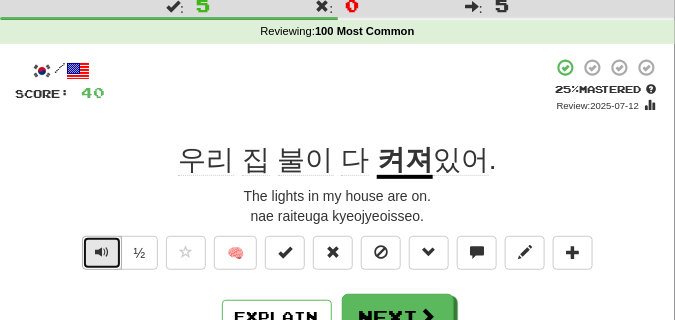 click at bounding box center [102, 252] 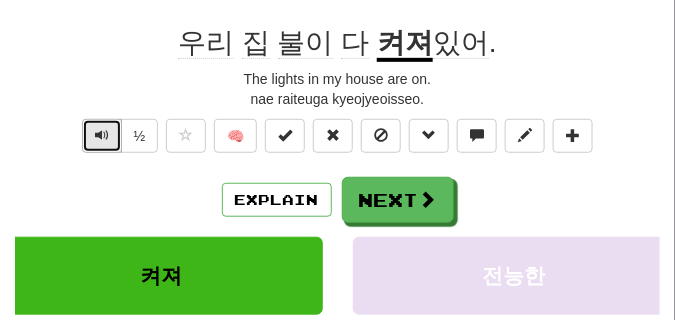 scroll, scrollTop: 150, scrollLeft: 0, axis: vertical 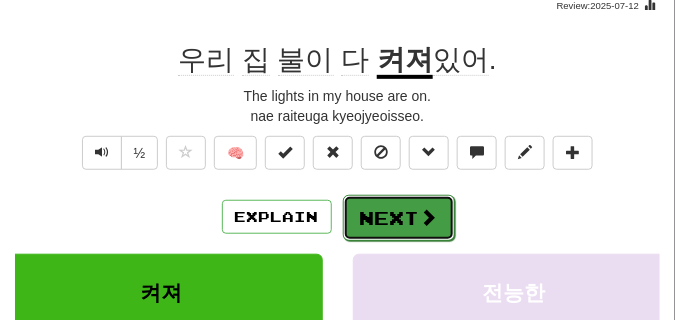 click on "Next" at bounding box center (399, 218) 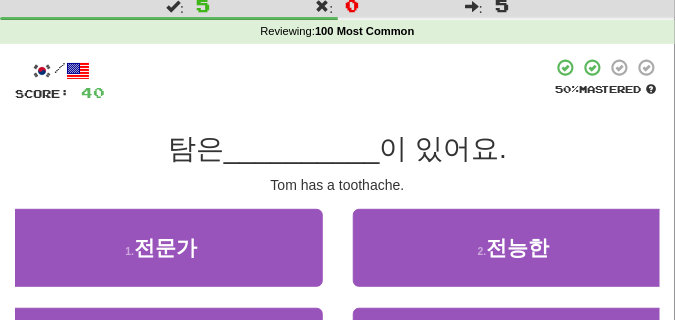 scroll, scrollTop: 150, scrollLeft: 0, axis: vertical 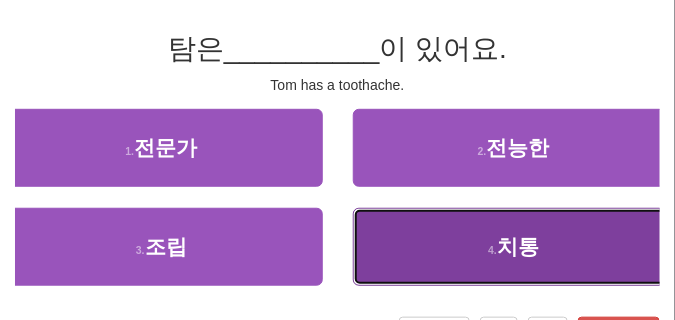 click on "4 .  치통" at bounding box center (514, 247) 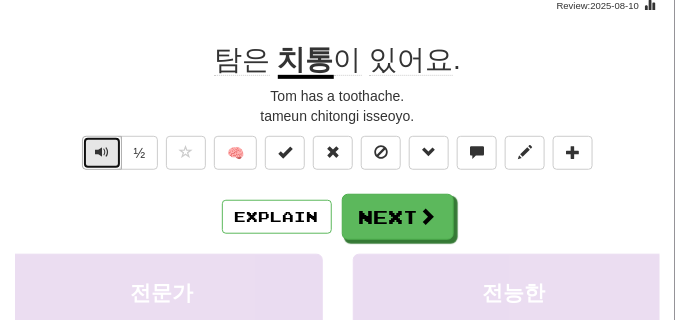 click at bounding box center [102, 153] 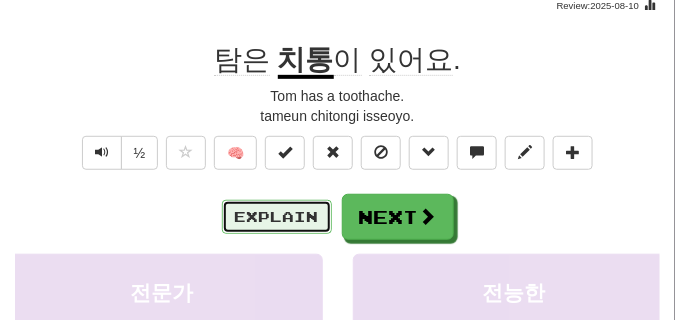 click on "Explain" at bounding box center (277, 217) 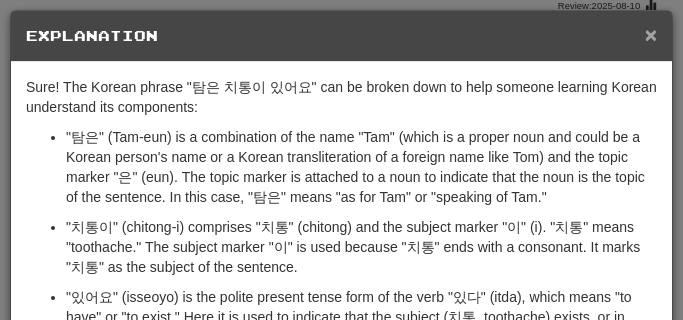 click on "×" at bounding box center [651, 34] 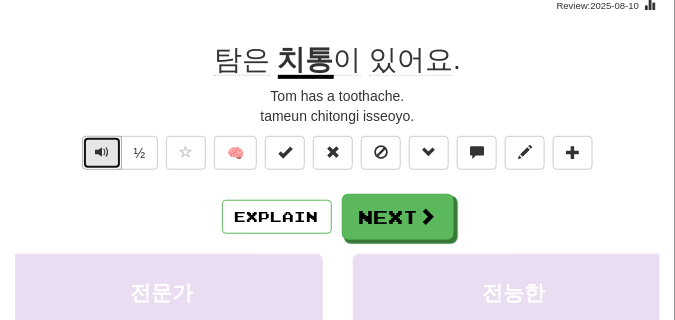 click at bounding box center (102, 152) 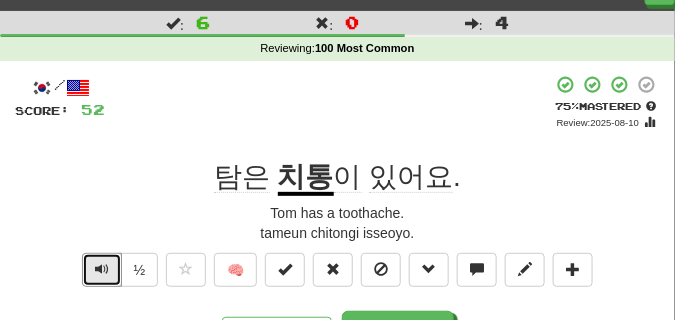 scroll, scrollTop: 50, scrollLeft: 0, axis: vertical 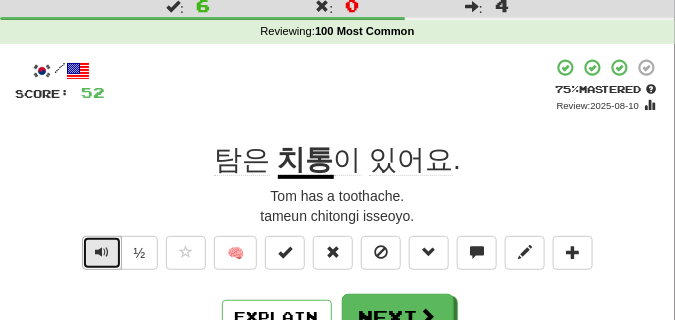 click at bounding box center [102, 252] 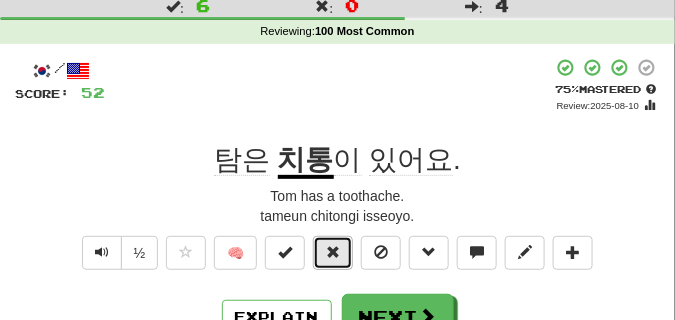 click at bounding box center (333, 252) 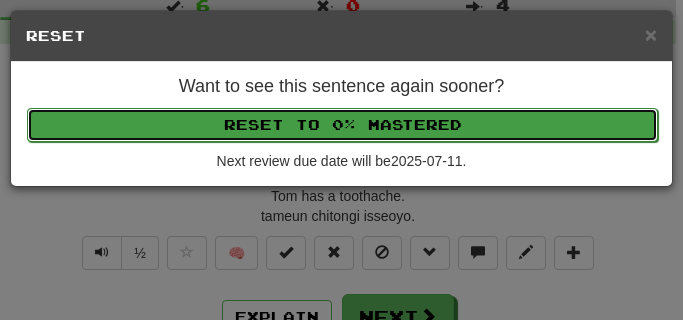 click on "Reset to 0% Mastered" at bounding box center (342, 125) 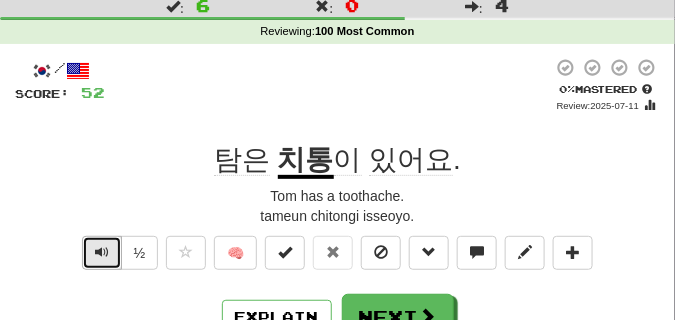 click at bounding box center [102, 252] 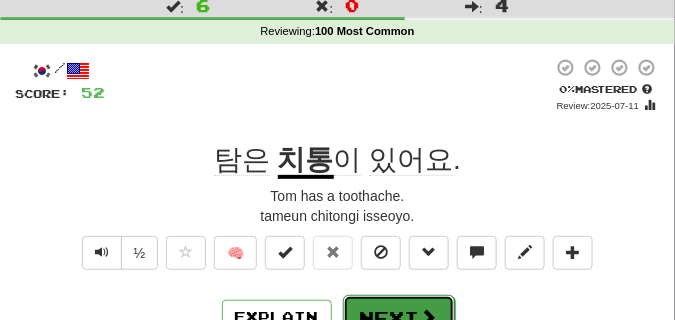 click on "Next" at bounding box center (399, 318) 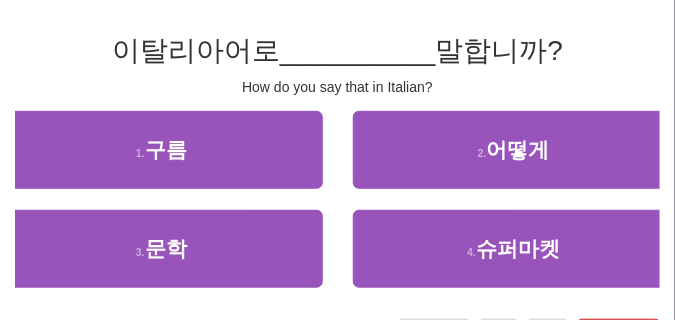scroll, scrollTop: 150, scrollLeft: 0, axis: vertical 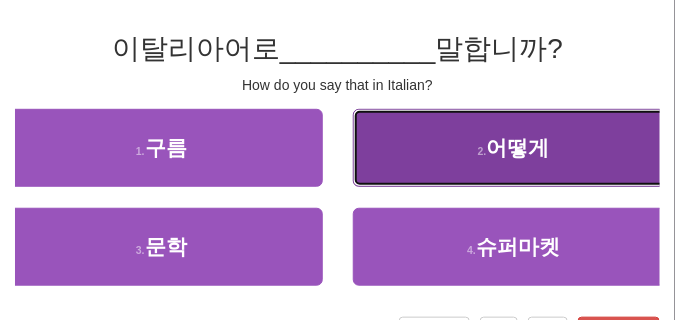click on "2 .  어떻게" at bounding box center (514, 148) 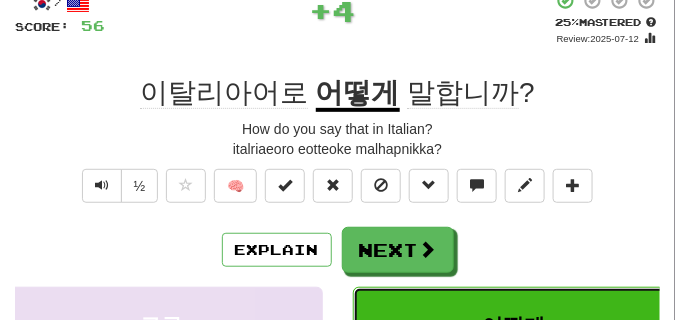 scroll, scrollTop: 100, scrollLeft: 0, axis: vertical 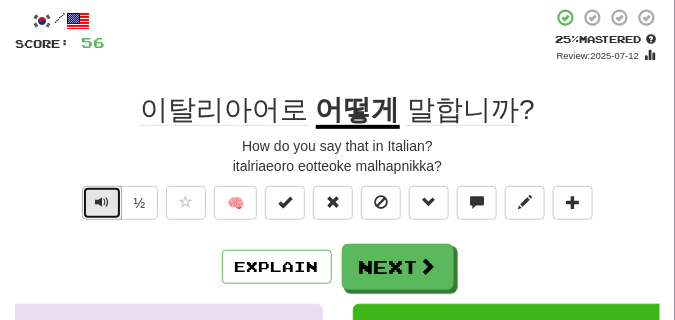 click at bounding box center [102, 202] 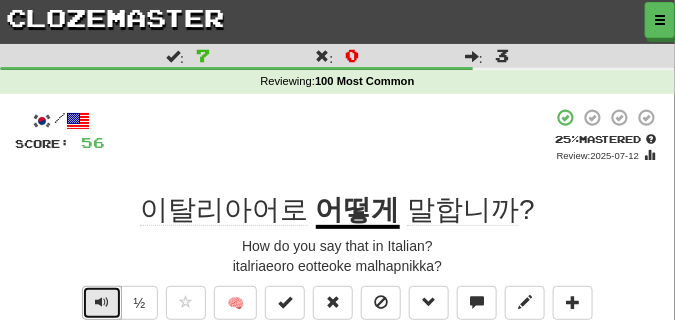 scroll, scrollTop: 50, scrollLeft: 0, axis: vertical 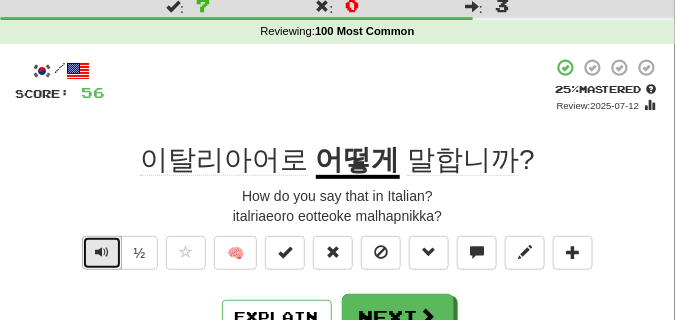click at bounding box center [102, 252] 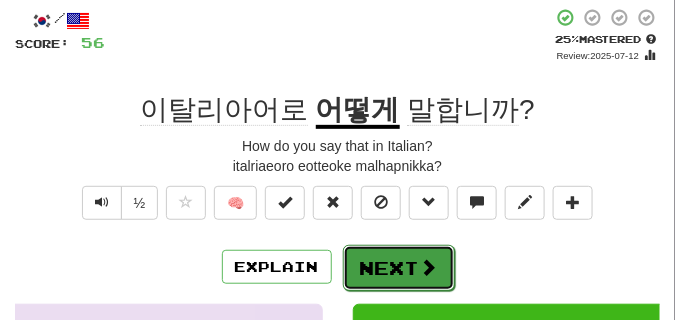 click on "Next" at bounding box center [399, 268] 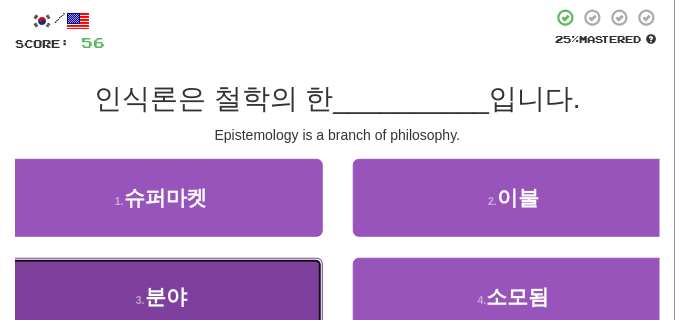click on "3 ." at bounding box center (140, 300) 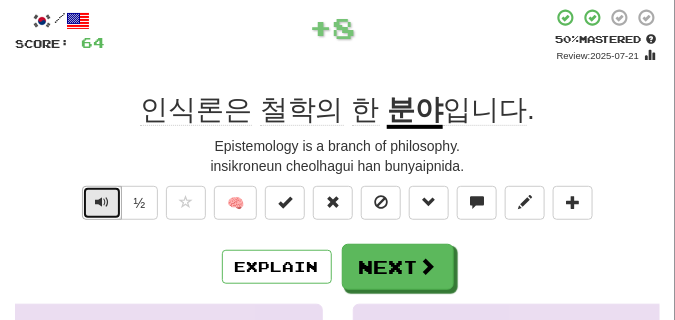 click at bounding box center (102, 202) 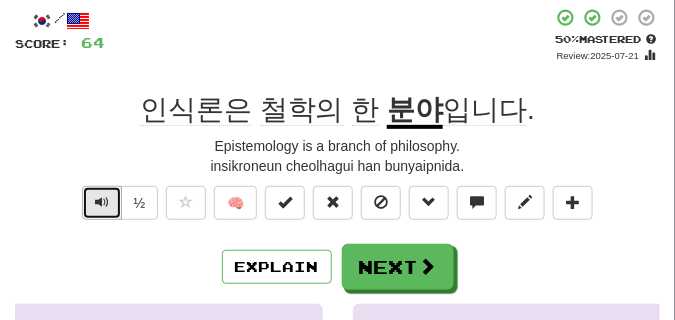 click at bounding box center [102, 202] 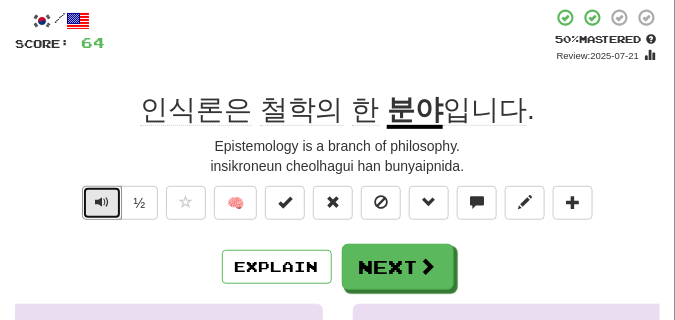 scroll, scrollTop: 0, scrollLeft: 0, axis: both 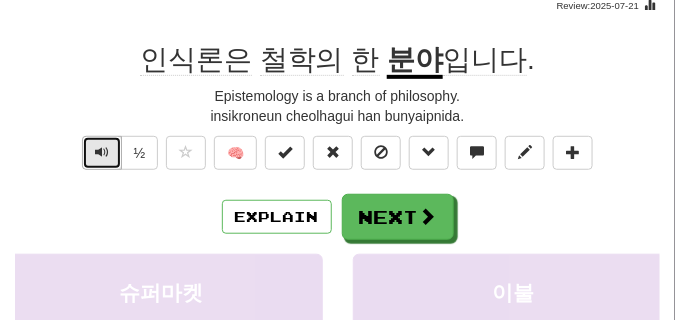 click at bounding box center [102, 153] 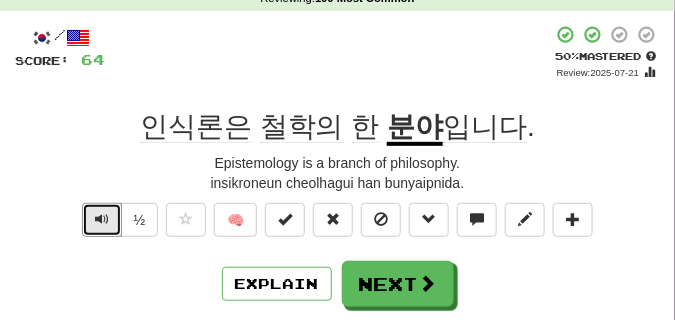 scroll, scrollTop: 100, scrollLeft: 0, axis: vertical 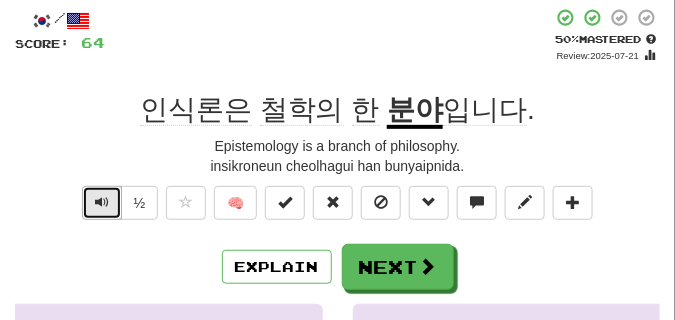 click at bounding box center (102, 202) 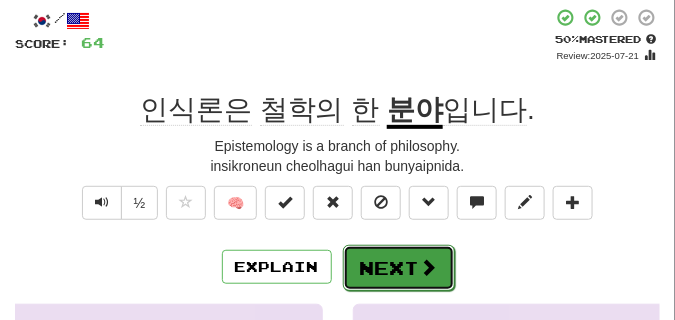 click on "Next" at bounding box center [399, 268] 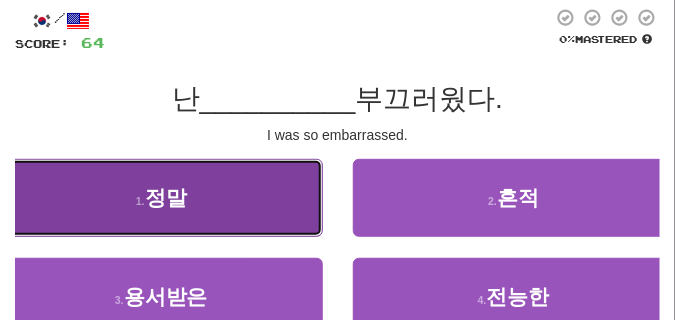 click on "정말" at bounding box center [166, 197] 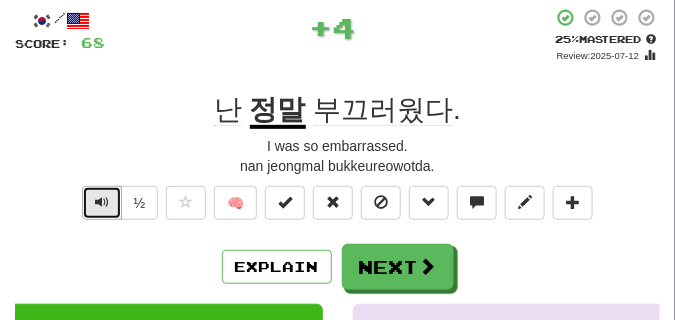 click at bounding box center [102, 202] 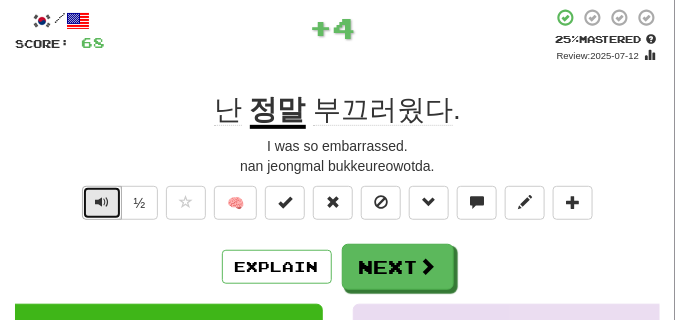 click at bounding box center (102, 202) 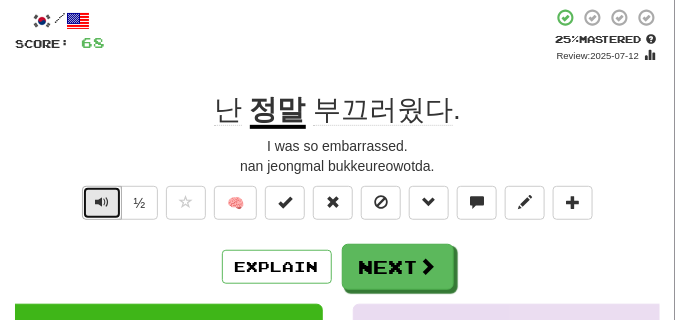 click at bounding box center (102, 202) 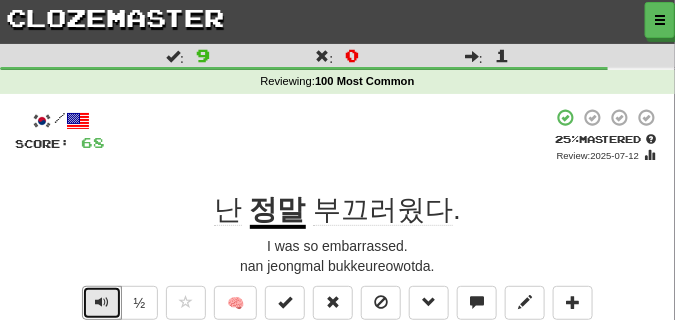 scroll, scrollTop: 100, scrollLeft: 0, axis: vertical 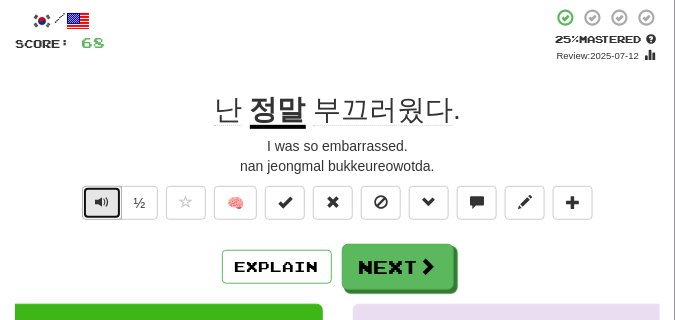 click at bounding box center (102, 203) 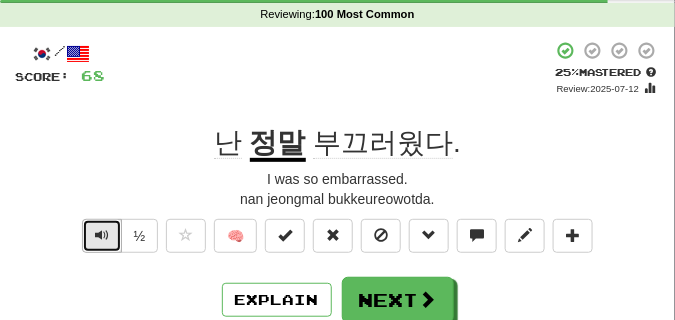 scroll, scrollTop: 50, scrollLeft: 0, axis: vertical 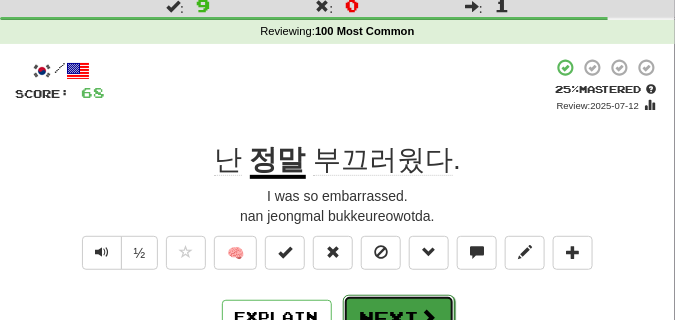 click on "Next" at bounding box center (399, 318) 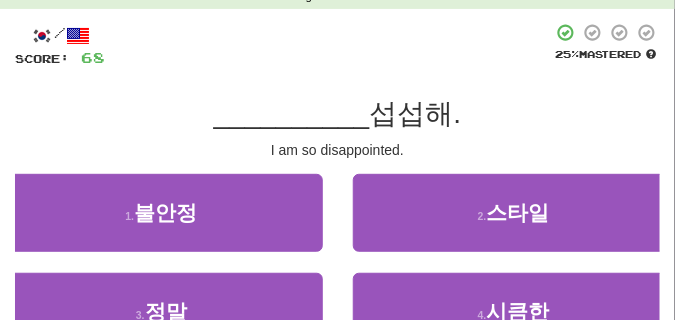 scroll, scrollTop: 100, scrollLeft: 0, axis: vertical 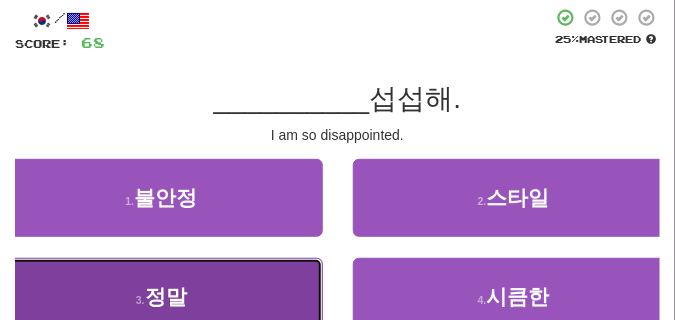 click on "3 .  정말" at bounding box center [161, 297] 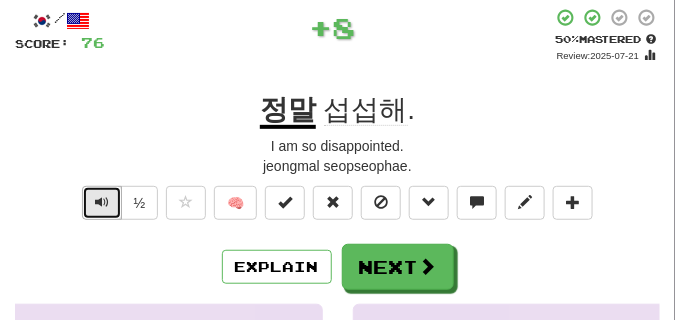 click at bounding box center [102, 202] 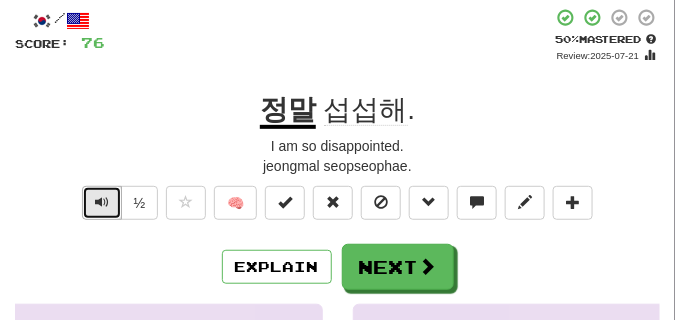 click at bounding box center [102, 202] 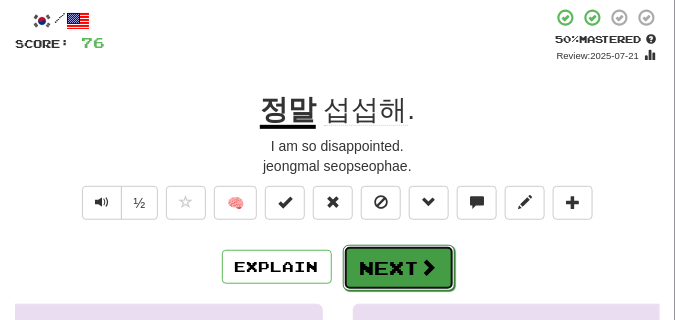 click on "Next" at bounding box center [399, 268] 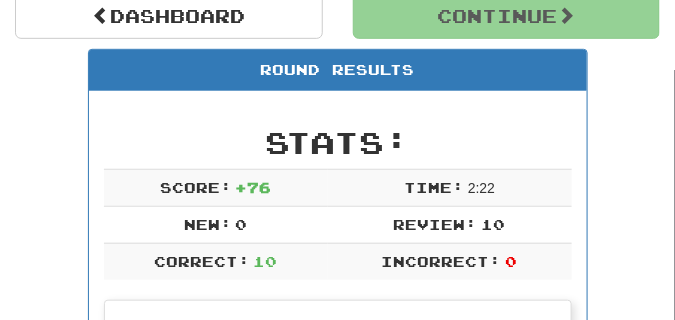 scroll, scrollTop: 188, scrollLeft: 0, axis: vertical 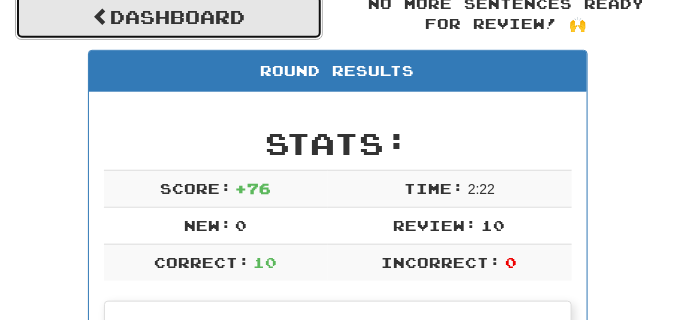 click on "Dashboard" at bounding box center (169, 17) 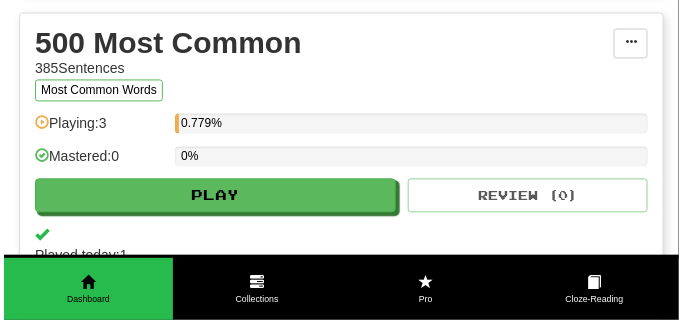 scroll, scrollTop: 700, scrollLeft: 0, axis: vertical 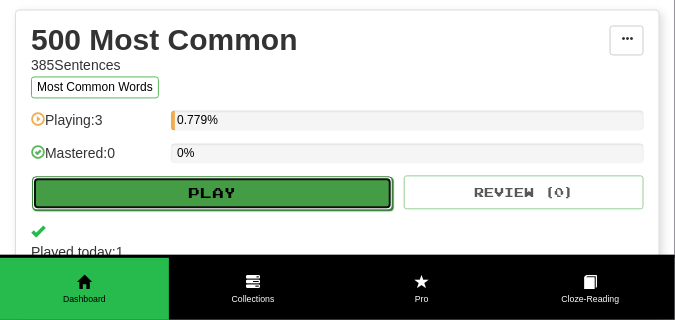 click on "Play" at bounding box center [212, 193] 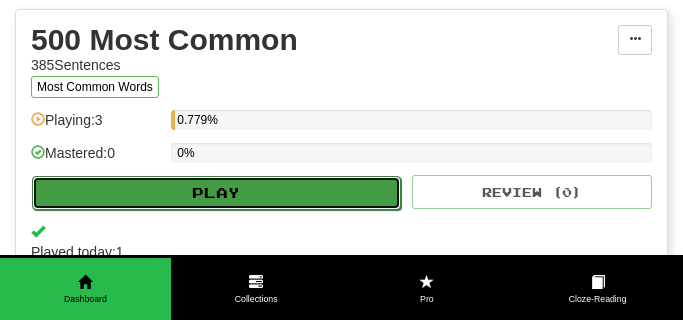 select on "**" 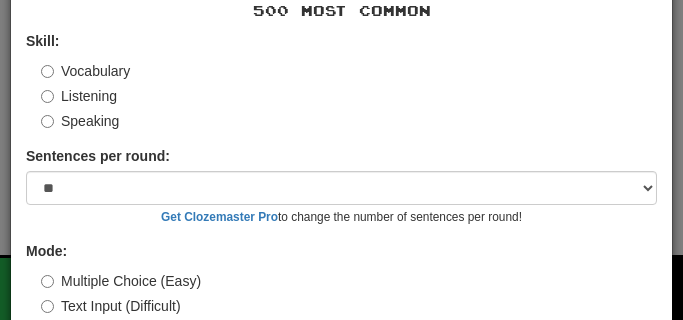 scroll, scrollTop: 169, scrollLeft: 0, axis: vertical 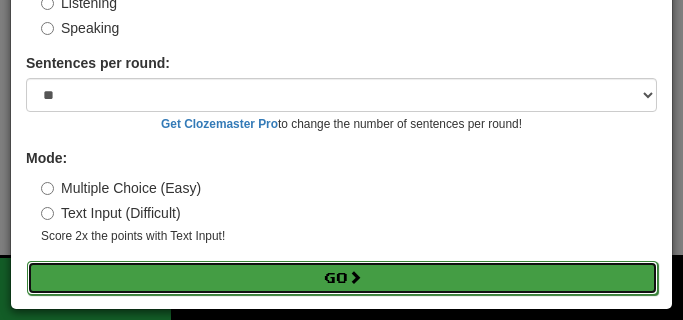 click on "Go" at bounding box center (342, 278) 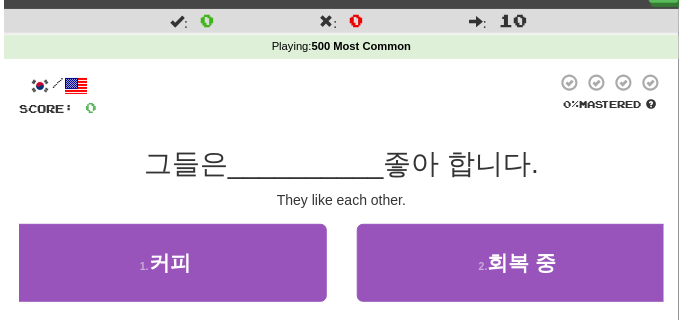 scroll, scrollTop: 100, scrollLeft: 0, axis: vertical 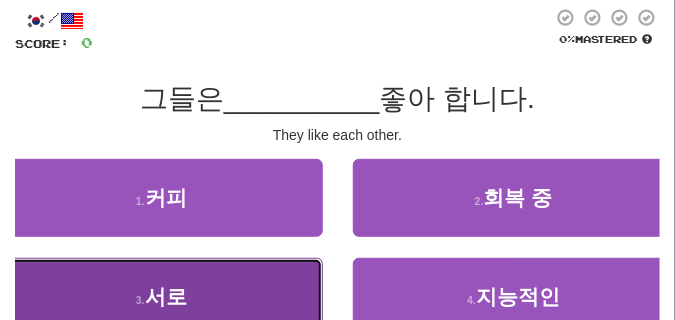 click on "3 .  서로" at bounding box center (161, 297) 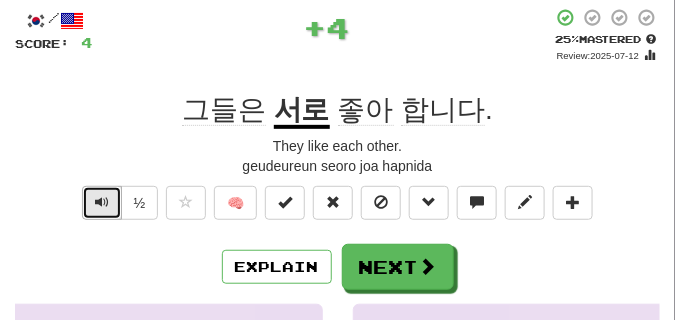 click at bounding box center (102, 202) 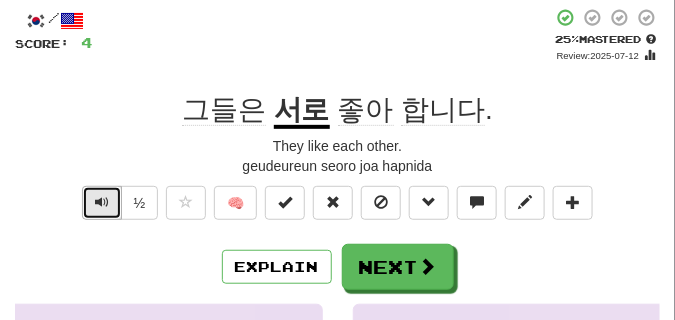 click at bounding box center [102, 202] 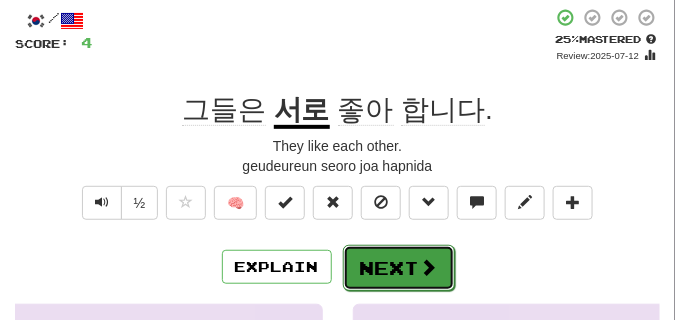 click on "Next" at bounding box center (399, 268) 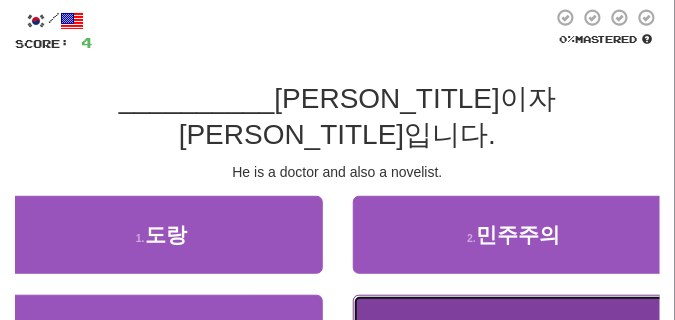 click on "4 .  그는" at bounding box center (514, 334) 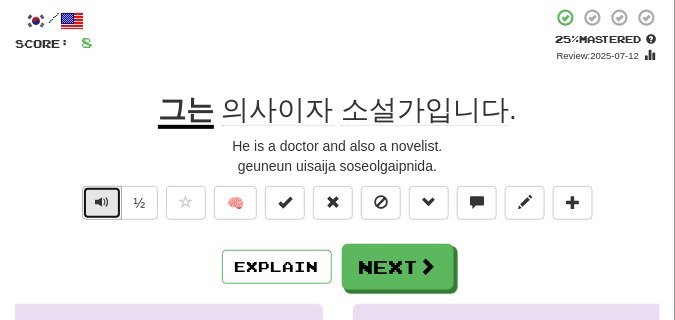 click at bounding box center [102, 202] 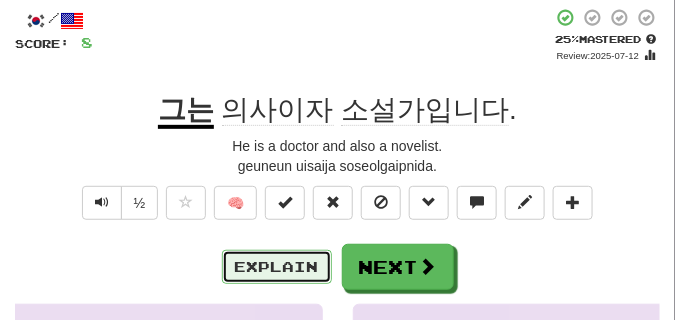 click on "Explain" at bounding box center (277, 267) 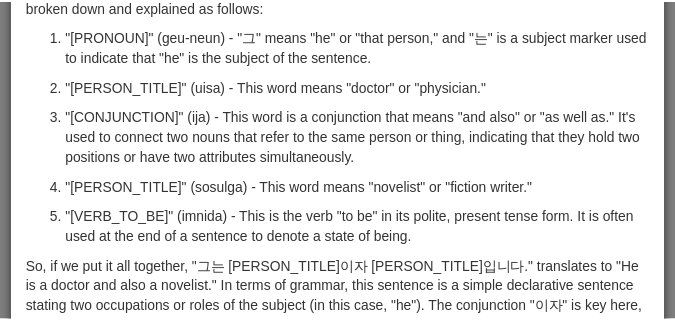 scroll, scrollTop: 237, scrollLeft: 0, axis: vertical 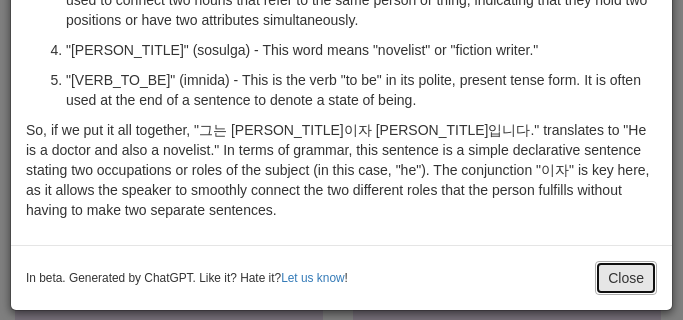 click on "Close" at bounding box center [626, 278] 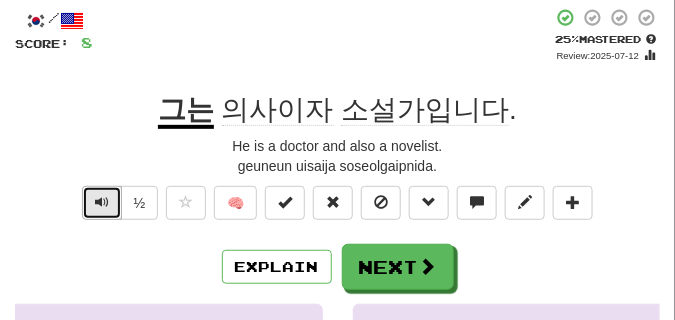 click at bounding box center [102, 202] 